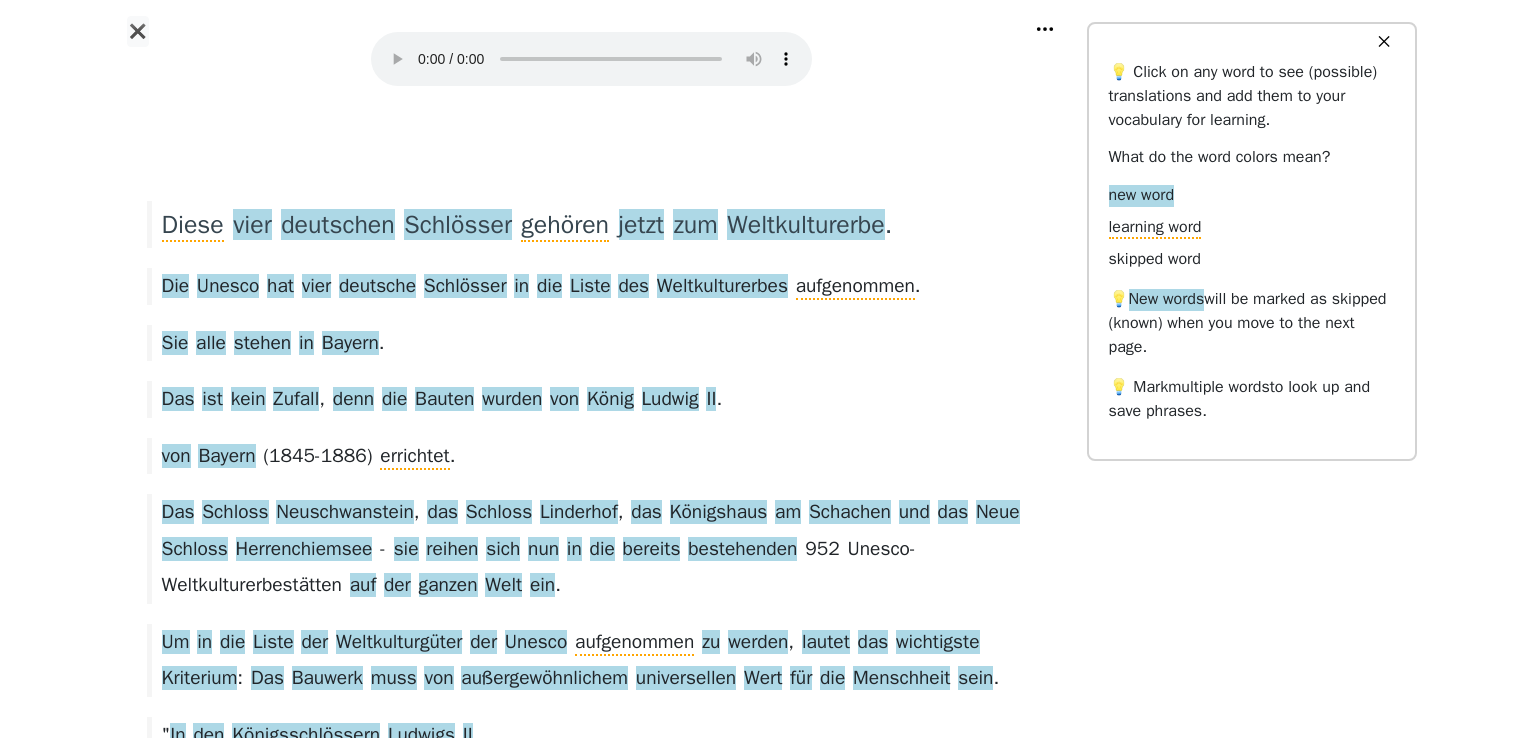 scroll, scrollTop: 0, scrollLeft: 0, axis: both 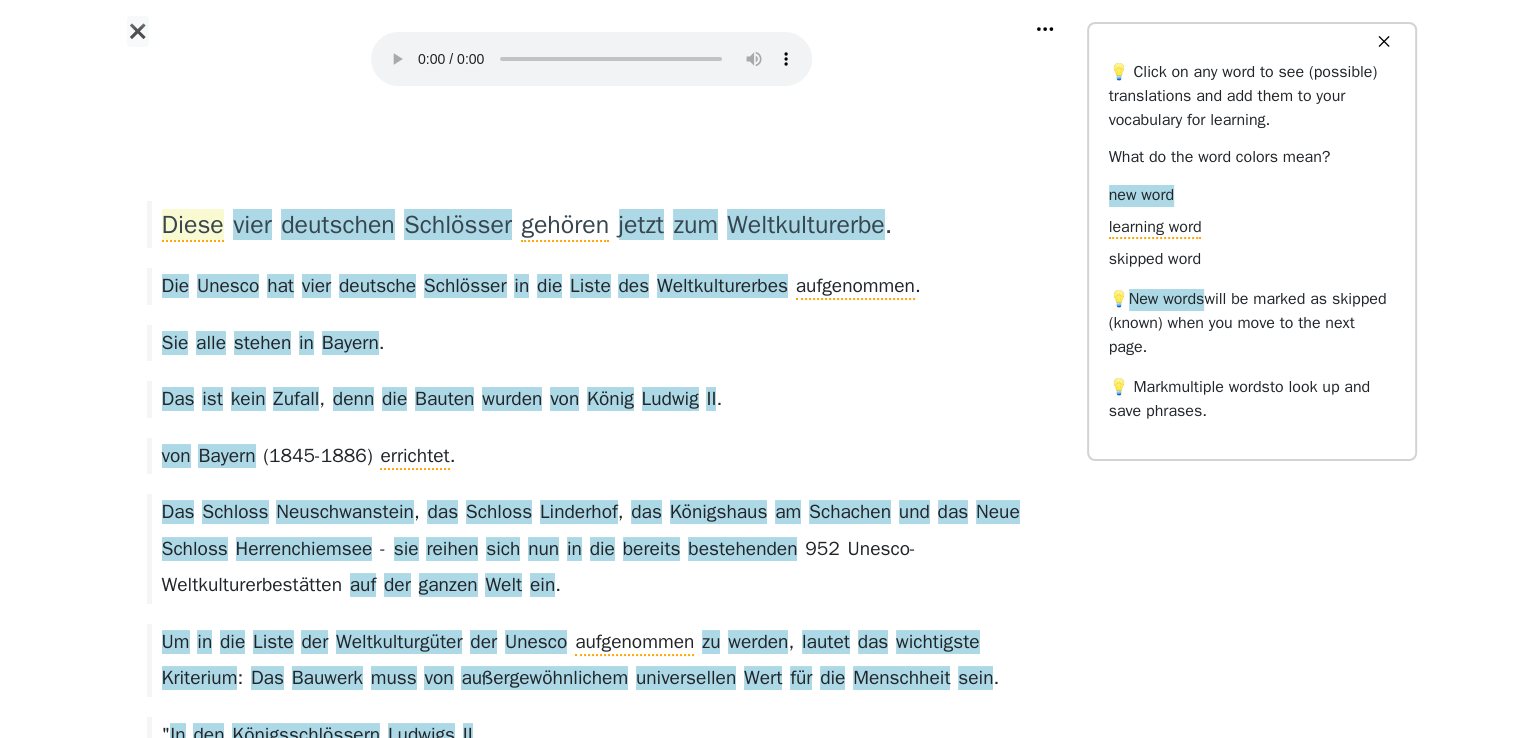 click on "Diese" at bounding box center [193, 225] 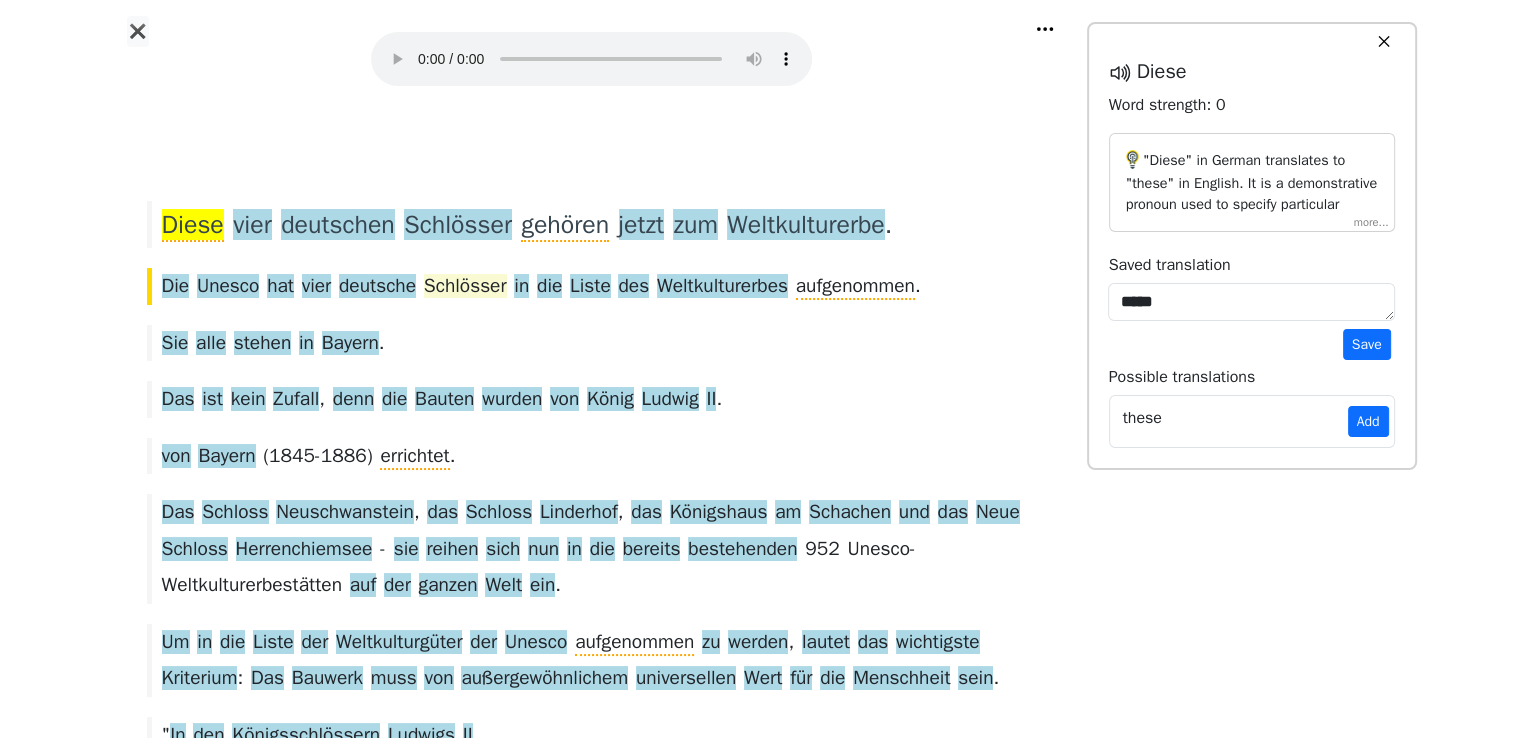 click on "Schlösser" at bounding box center (465, 287) 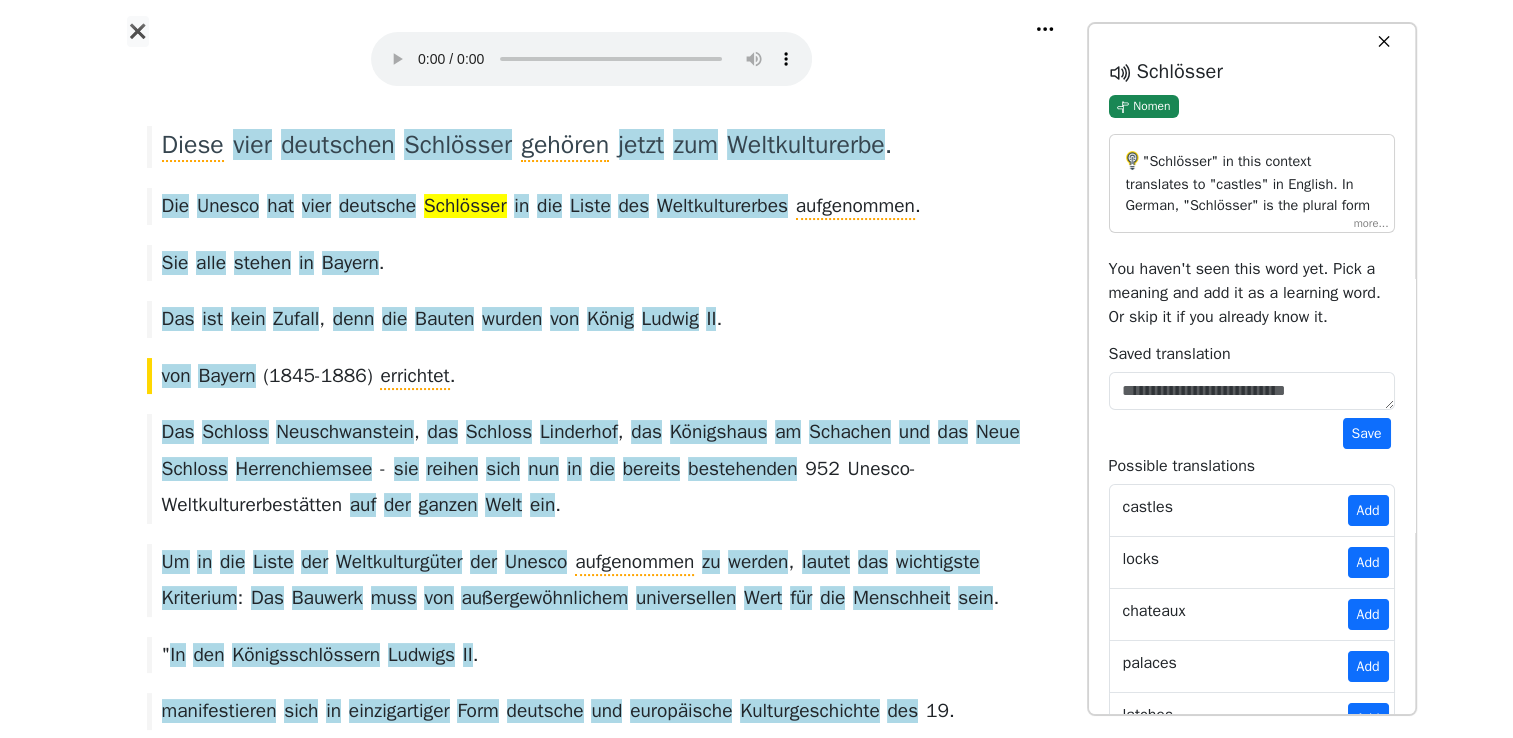 scroll, scrollTop: 85, scrollLeft: 0, axis: vertical 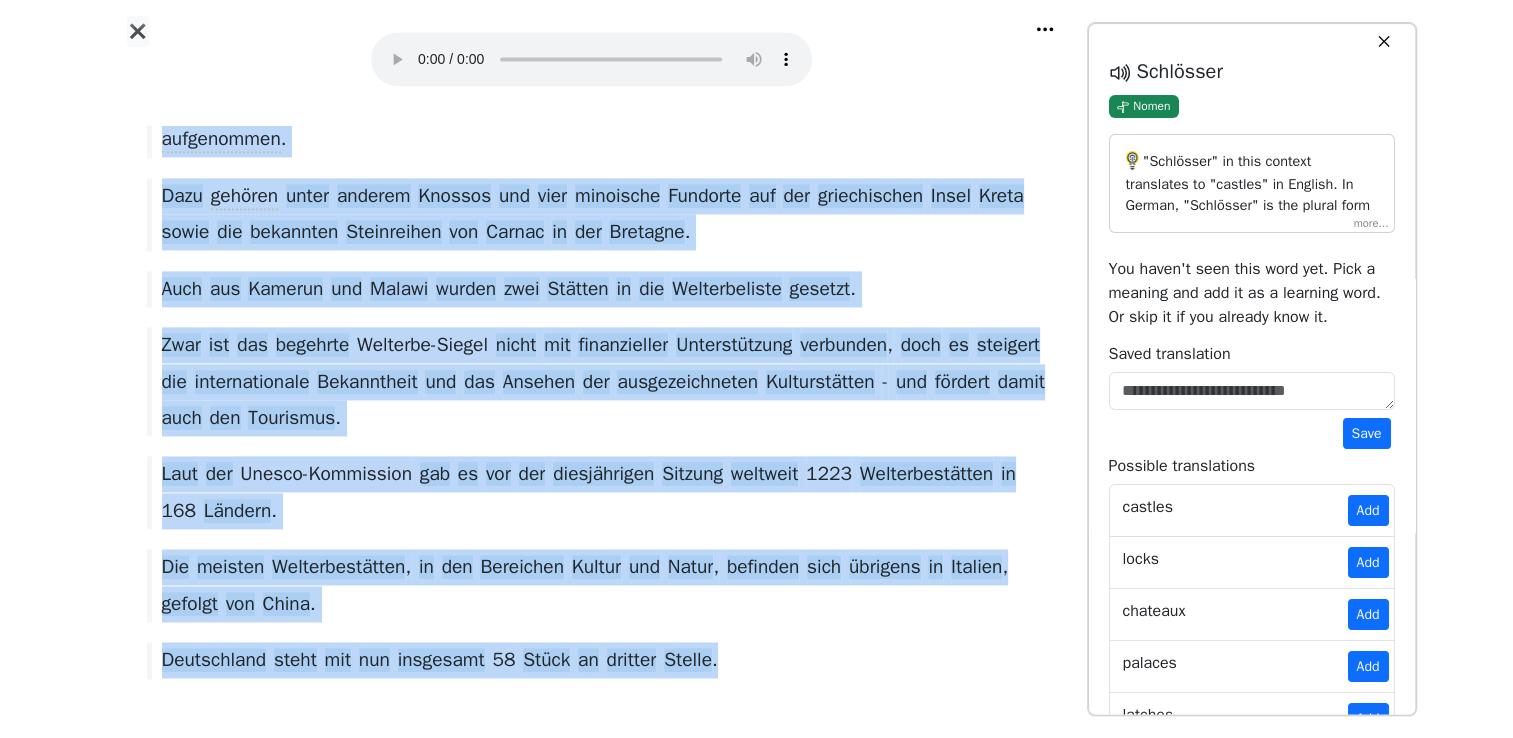drag, startPoint x: 155, startPoint y: 136, endPoint x: 781, endPoint y: 579, distance: 766.89307 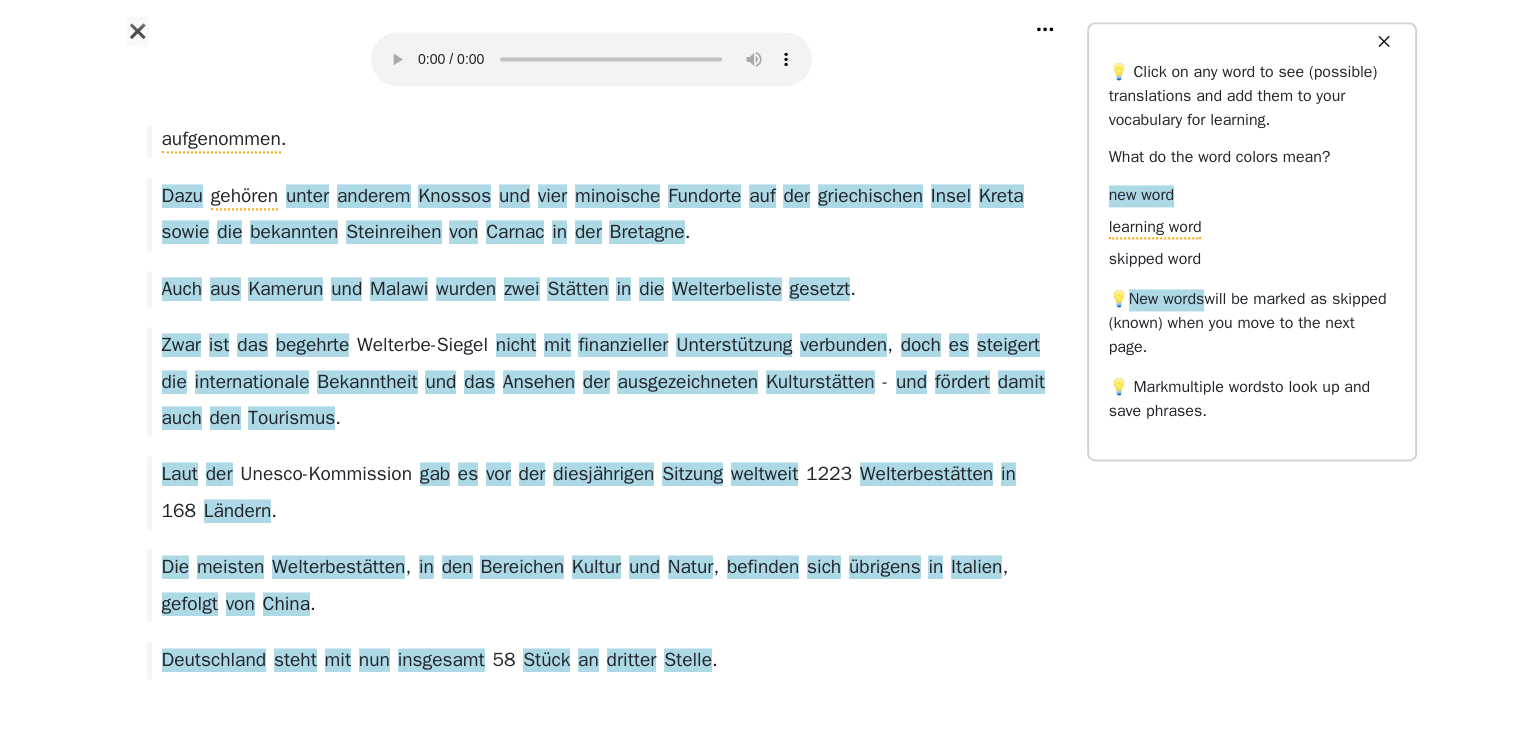 click on "Deutschland   steht   mit   nun   insgesamt   58   Stück   an   dritter   Stelle ." at bounding box center [592, 660] 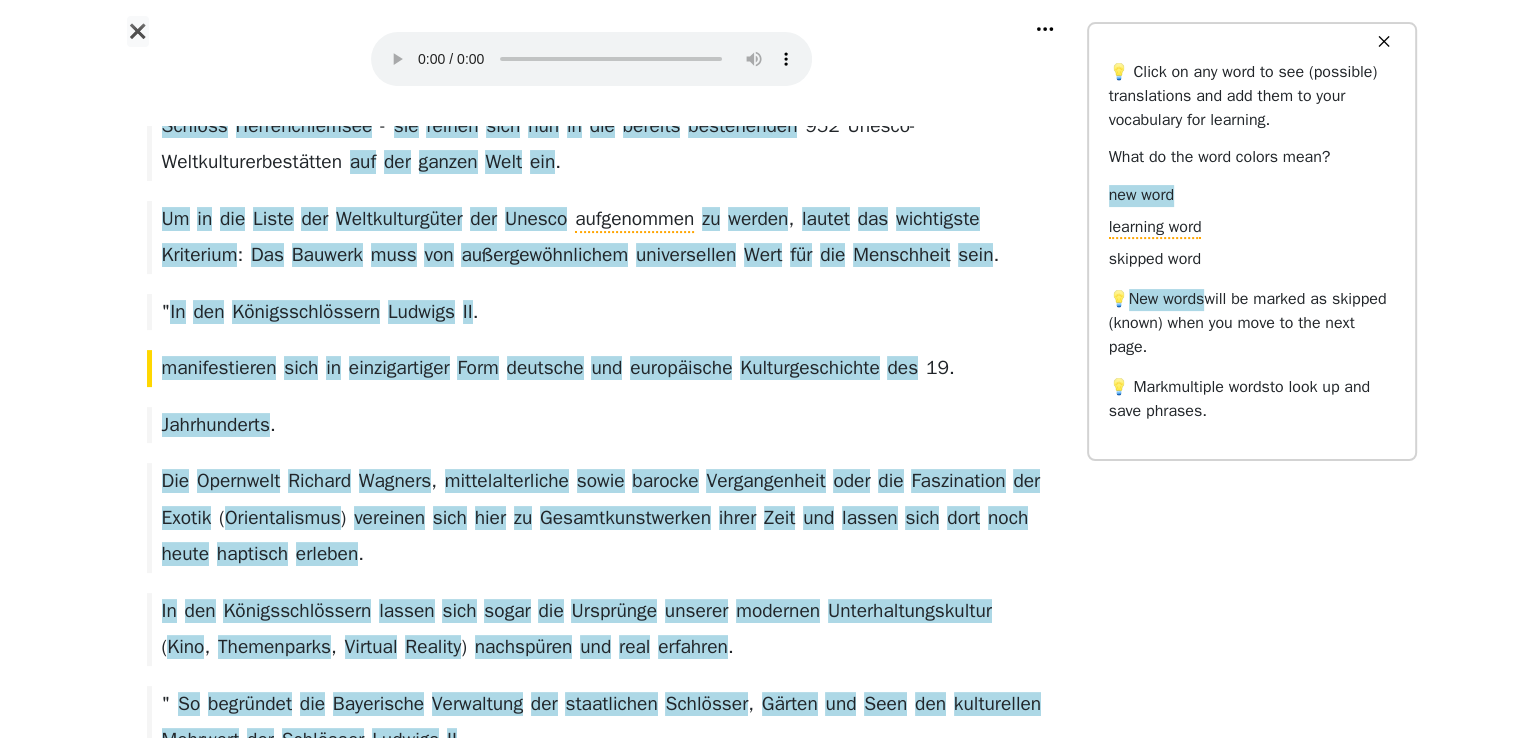 scroll, scrollTop: 420, scrollLeft: 0, axis: vertical 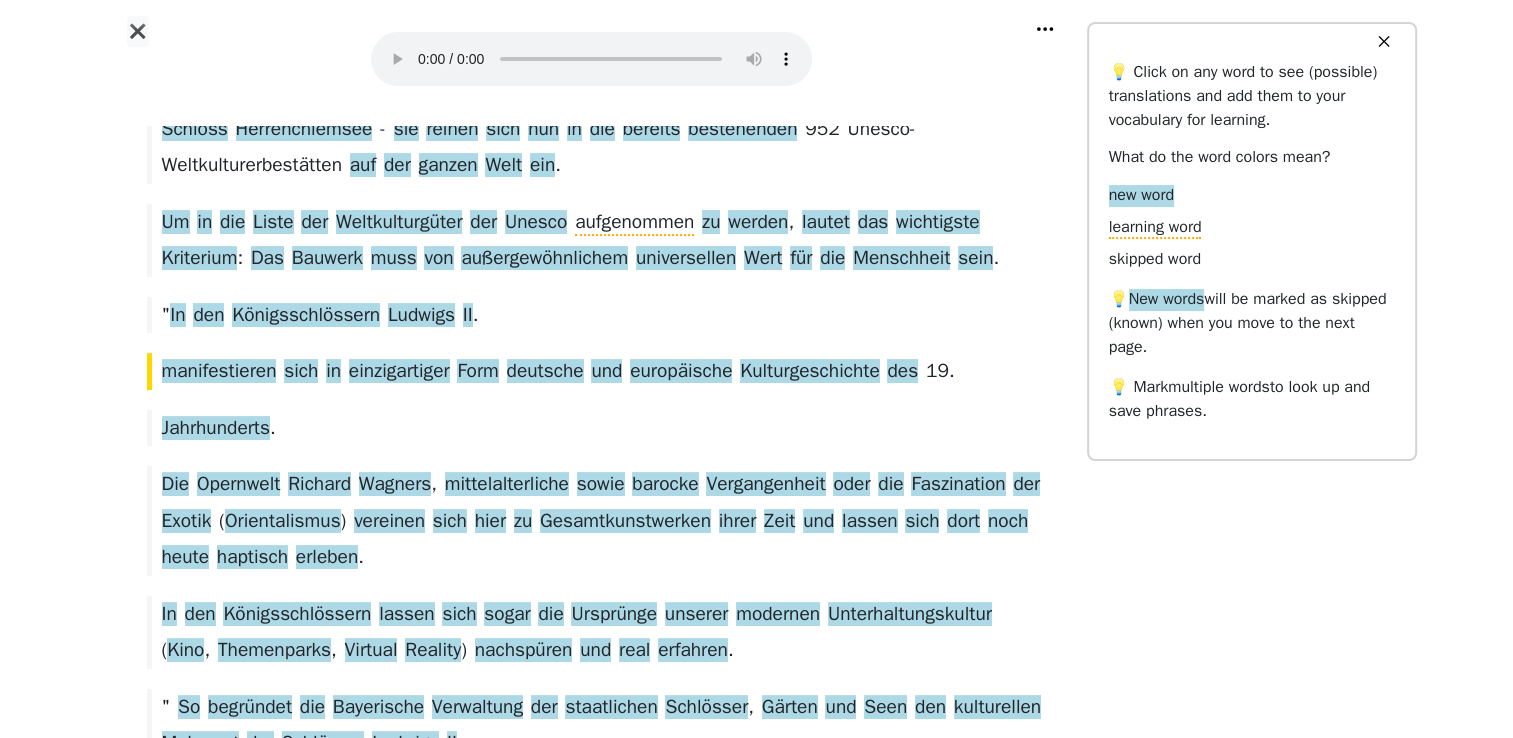 click on "✖ Diese   vier   deutschen   Schlösser   gehören   jetzt   zum   Weltkulturerbe . Die   Unesco   hat   vier   deutsche   Schlösser   in   die   Liste   des   Weltkulturerbes   aufgenommen . Sie   alle   stehen   in   Bayern . Das   ist   kein   Zufall ,   denn   die   Bauten   wurden   von   König   Ludwig   II . von   Bayern   ( 1845-1886 )   errichtet . Das   Schloss   Neuschwanstein ,   das   Schloss   Linderhof ,   das   Königshaus   am   Schachen   und   das   Neue   Schloss   Herrenchiemsee   -   sie   reihen   sich   nun   in   die   bereits   bestehenden   952   Unesco-Weltkulturerbestätten   auf   der   ganzen   Welt   ein . Um   in   die   Liste   der   Weltkulturgüter   der   Unesco   aufgenommen   zu   werden ,   lautet   das   wichtigste   Kriterium :   Das   Bauwerk   muss   von   außergewöhnlichem   universellen   Wert   für   die   Menschheit   sein . " In   den   Königsschlössern   Ludwigs   II . manifestieren   sich   in   einzigartiger   Form   deutsche   und   europäische" at bounding box center [756, 1377] 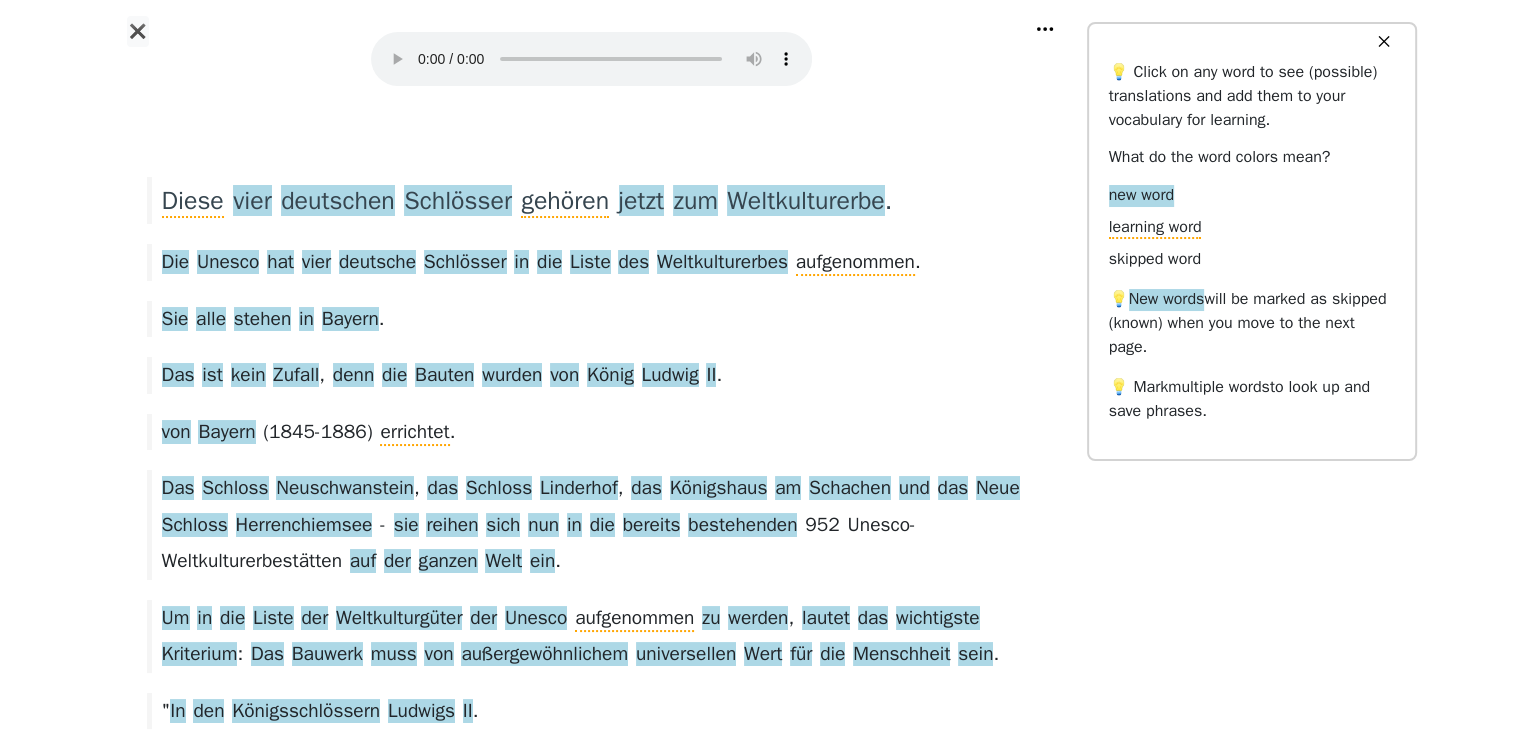 scroll, scrollTop: 0, scrollLeft: 0, axis: both 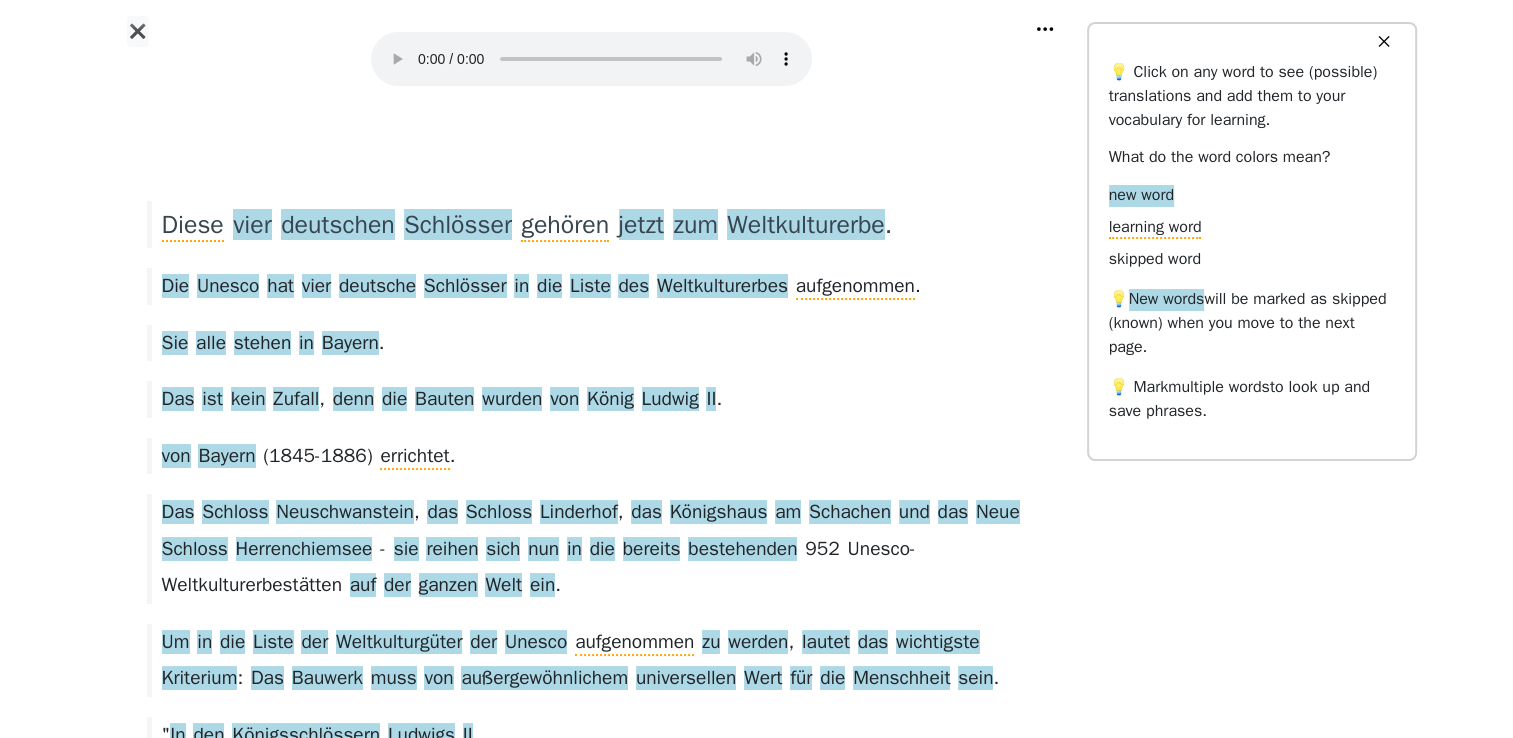 click on "✖ Diese   vier   deutschen   Schlösser   gehören   jetzt   zum   Weltkulturerbe . Die   Unesco   hat   vier   deutsche   Schlösser   in   die   Liste   des   Weltkulturerbes   aufgenommen . Sie   alle   stehen   in   Bayern . Das   ist   kein   Zufall ,   denn   die   Bauten   wurden   von   König   Ludwig   II . von   Bayern   ( 1845-1886 )   errichtet . Das   Schloss   Neuschwanstein ,   das   Schloss   Linderhof ,   das   Königshaus   am   Schachen   und   das   Neue   Schloss   Herrenchiemsee   -   sie   reihen   sich   nun   in   die   bereits   bestehenden   952   Unesco-Weltkulturerbestätten   auf   der   ganzen   Welt   ein . Um   in   die   Liste   der   Weltkulturgüter   der   Unesco   aufgenommen   zu   werden ,   lautet   das   wichtigste   Kriterium :   Das   Bauwerk   muss   von   außergewöhnlichem   universellen   Wert   für   die   Menschheit   sein . " In   den   Königsschlössern   Ludwigs   II . manifestieren   sich   in   einzigartiger   Form   deutsche   und   europäische" at bounding box center [756, 1797] 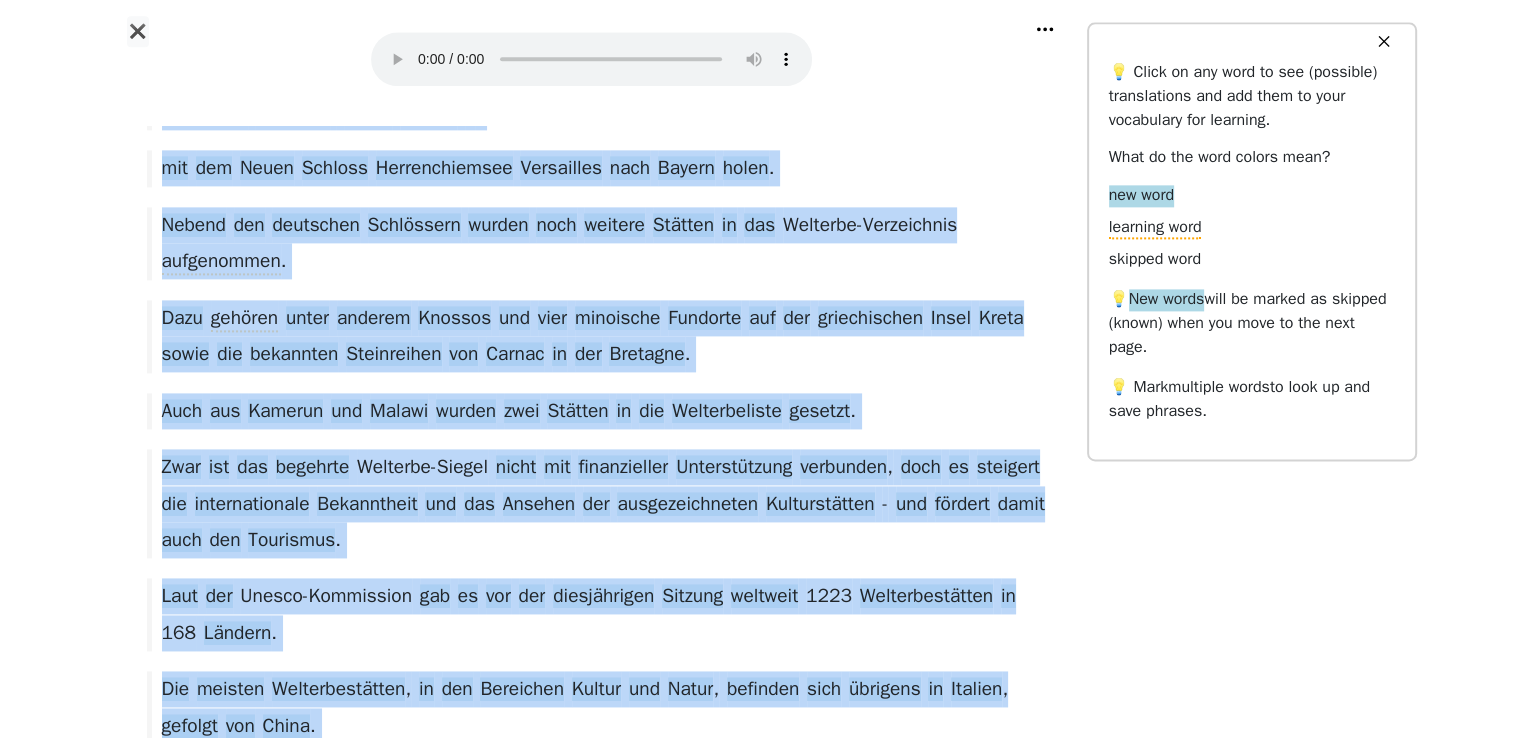 scroll, scrollTop: 2781, scrollLeft: 0, axis: vertical 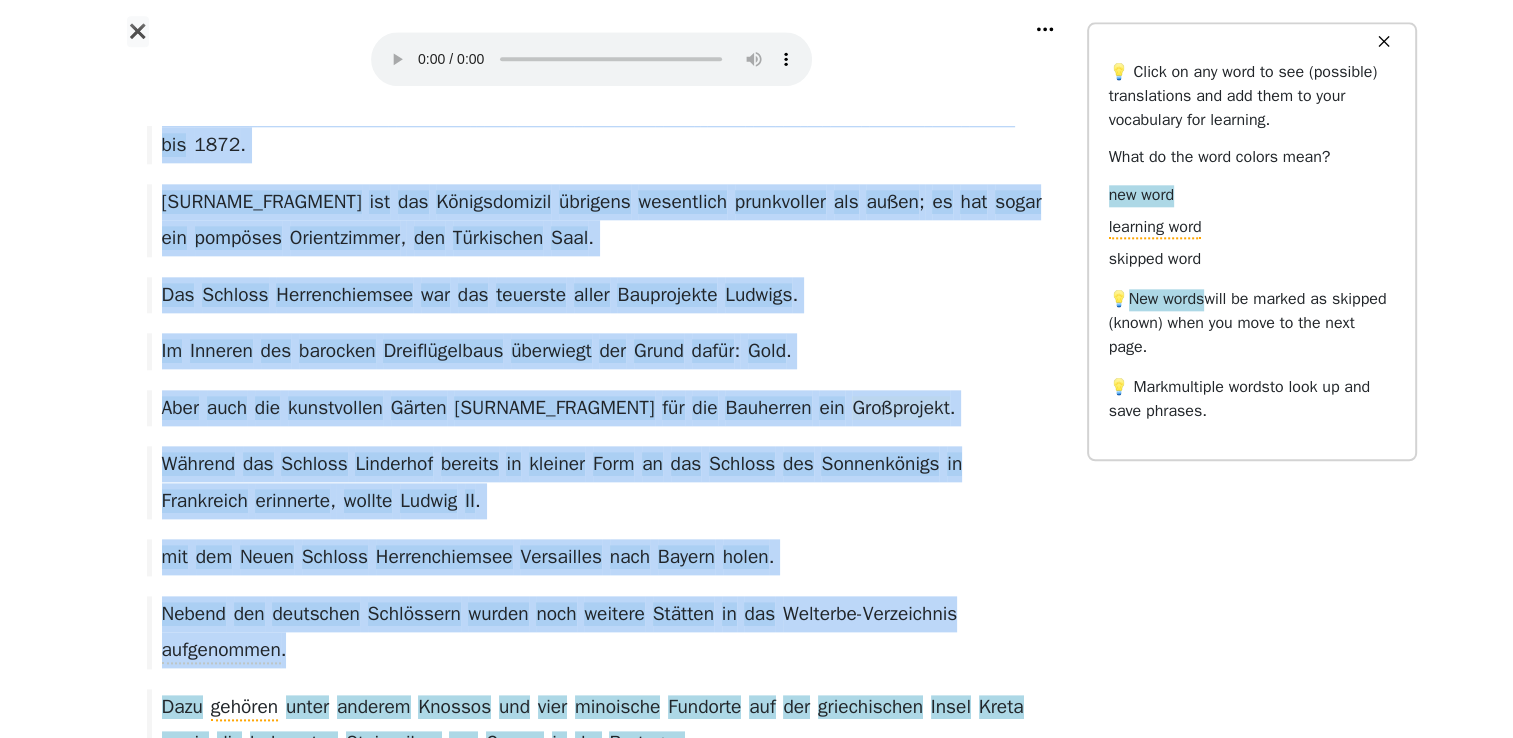 drag, startPoint x: 159, startPoint y: 218, endPoint x: 779, endPoint y: 580, distance: 717.9443 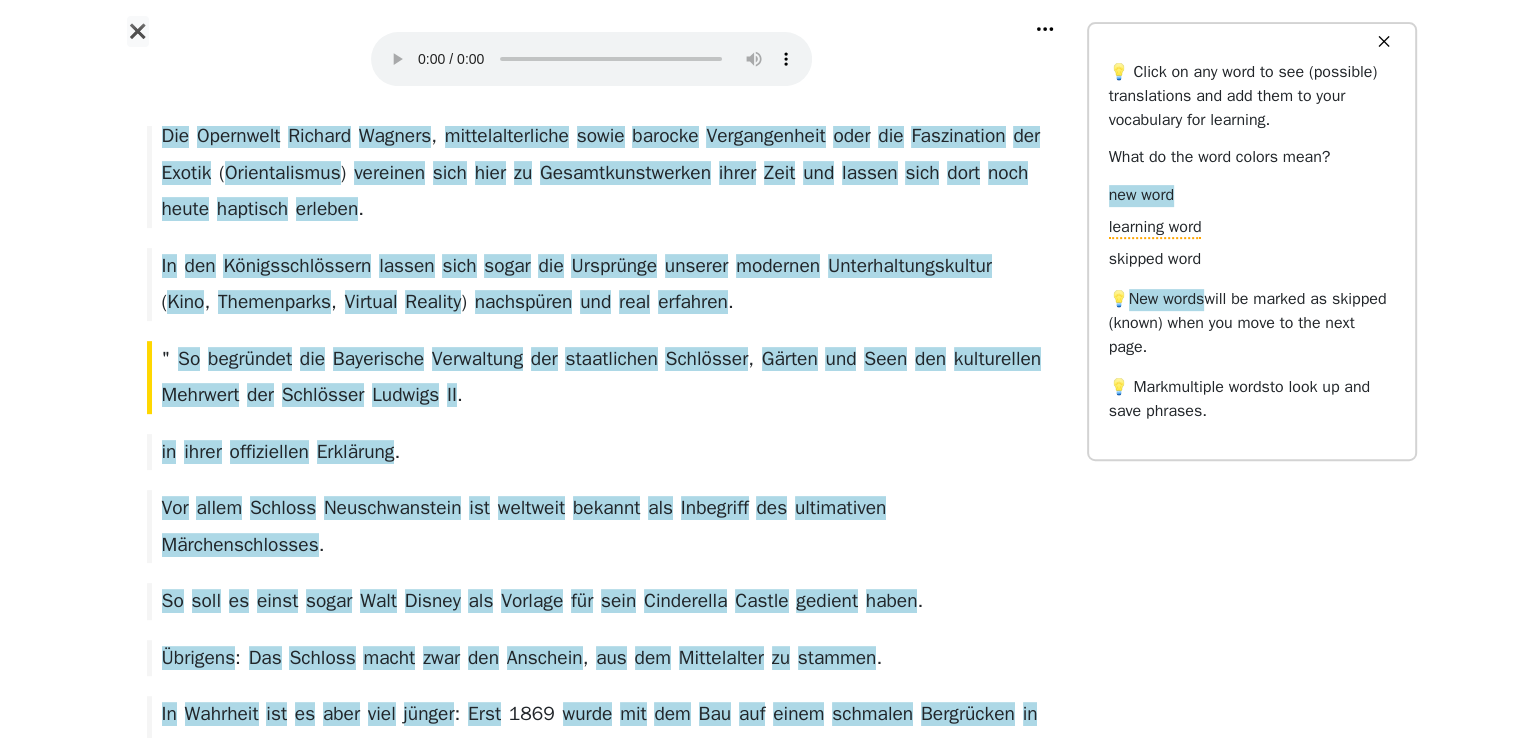scroll, scrollTop: 774, scrollLeft: 0, axis: vertical 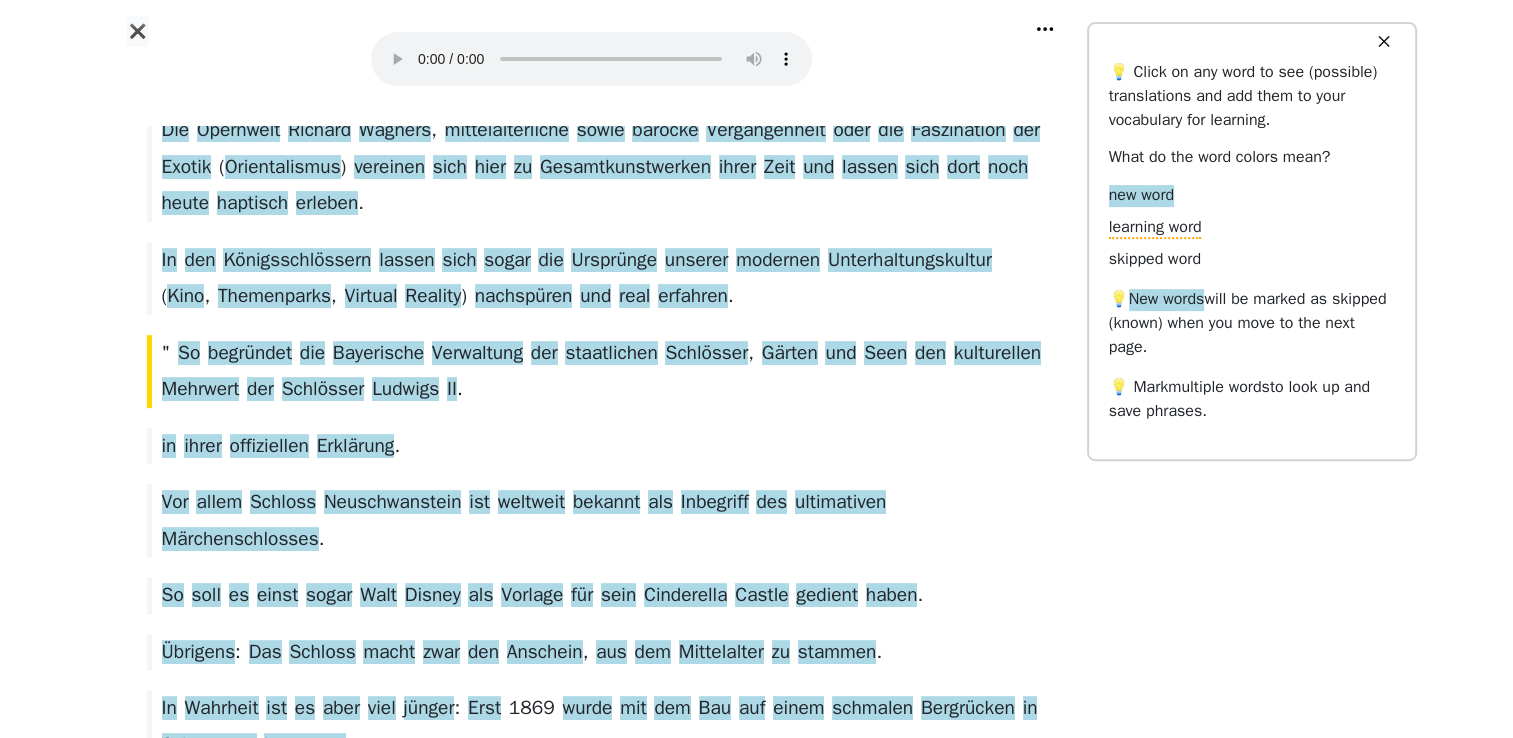 click at bounding box center (144, 520) 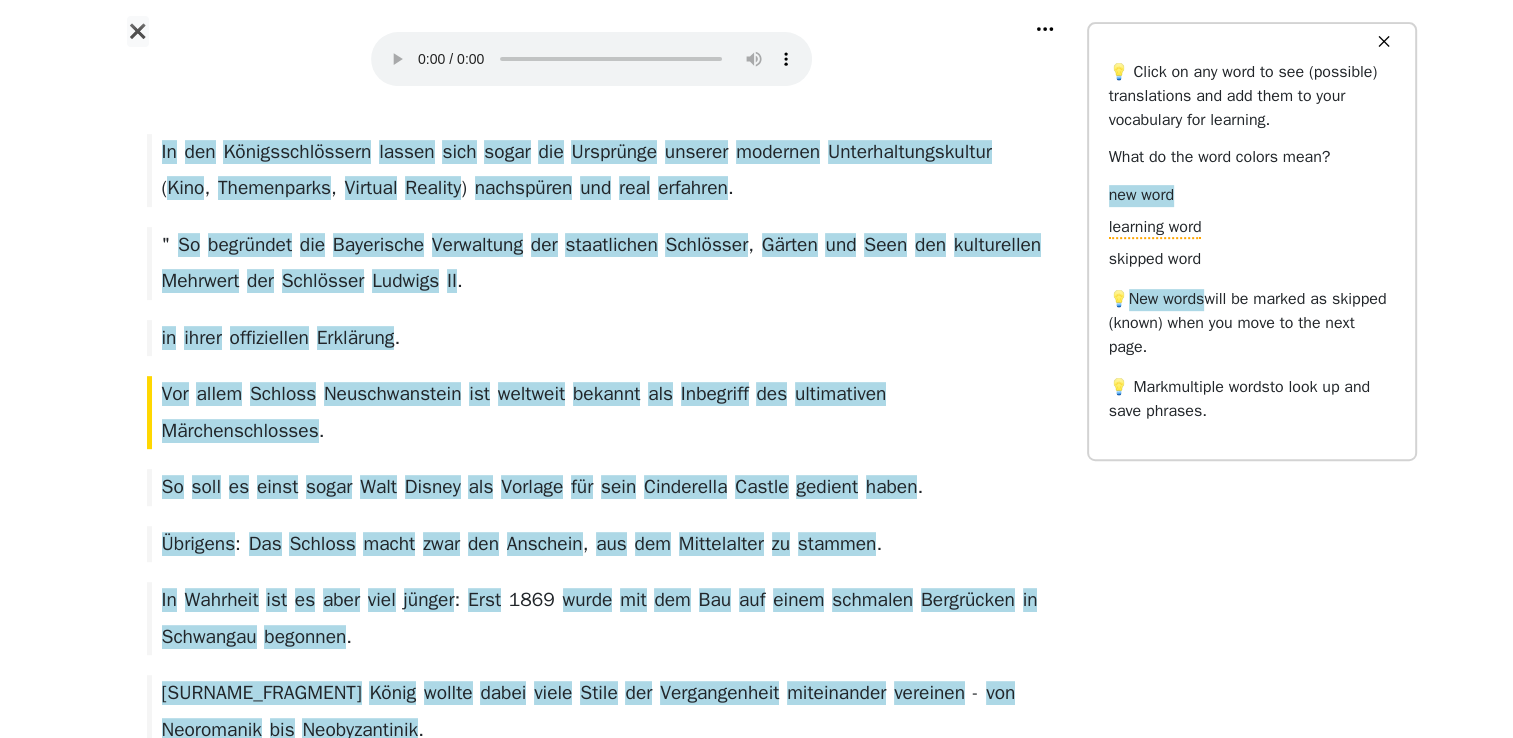scroll, scrollTop: 924, scrollLeft: 0, axis: vertical 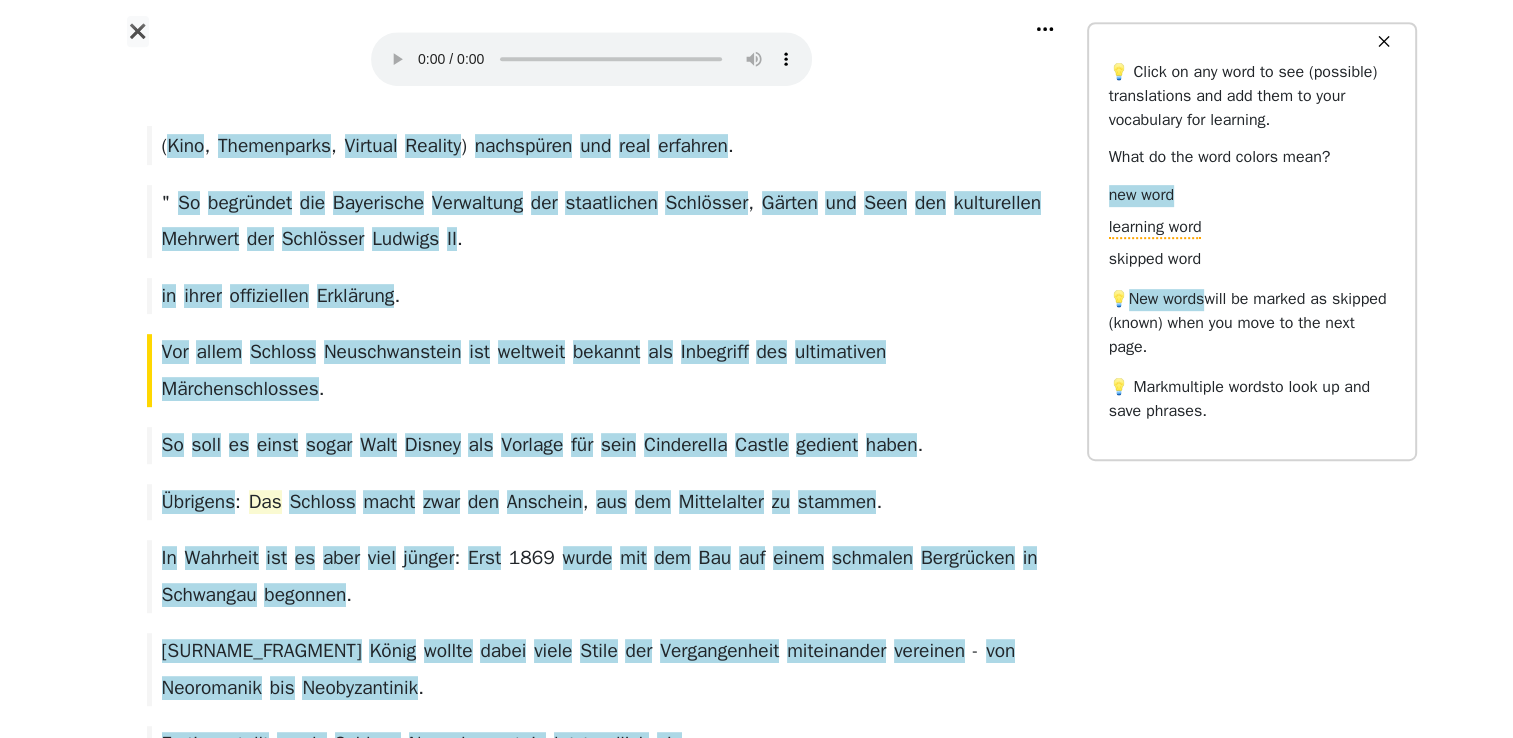 click on "Das" at bounding box center [265, 503] 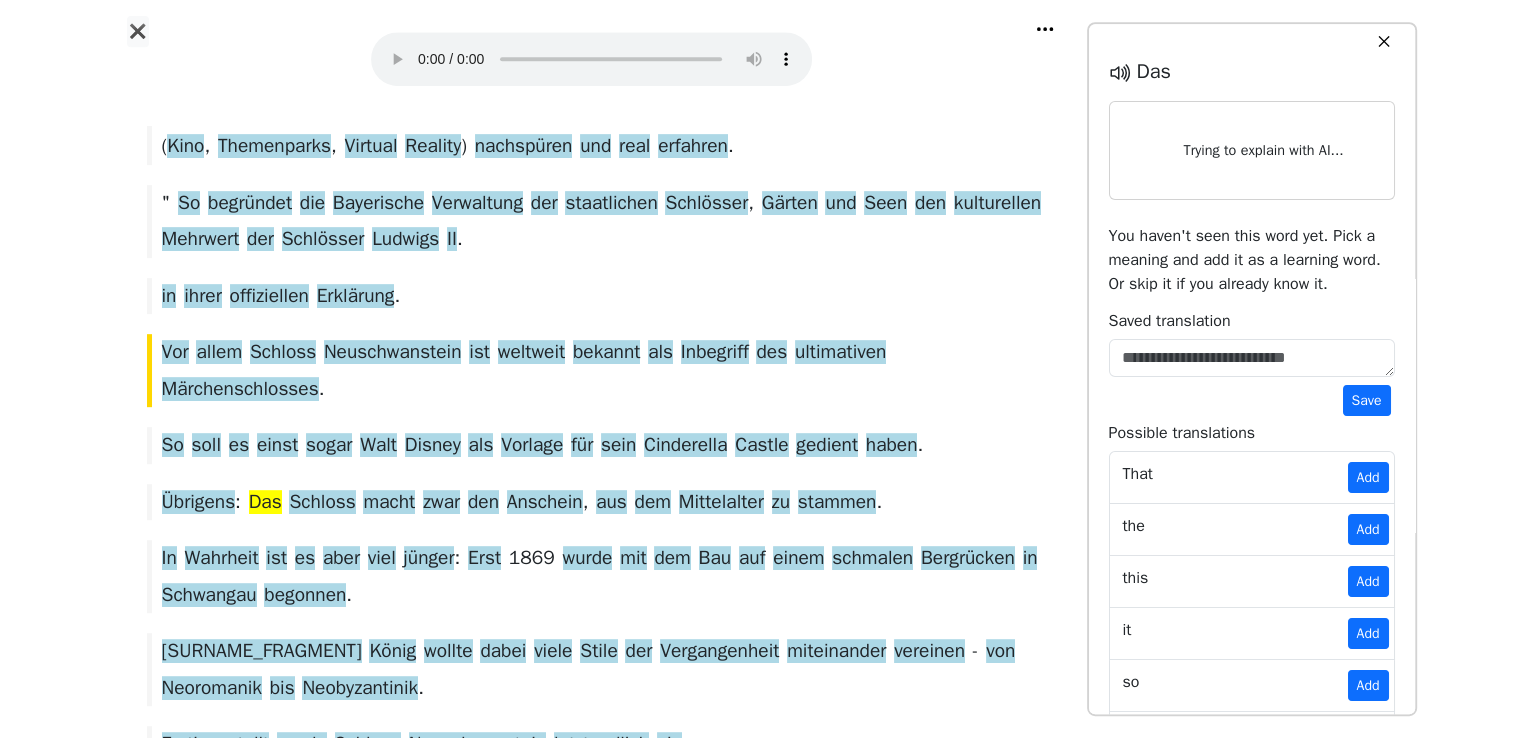 click on "Diese   vier   deutschen   Schlösser   gehören   jetzt   zum   Weltkulturerbe . Die   Unesco   hat   vier   deutsche   Schlösser   in   die   Liste   des   Weltkulturerbes   aufgenommen . Sie   alle   stehen   in   Bayern . Das   ist   kein   Zufall ,   denn   die   Bauten   wurden   von   König   Ludwig   II . von   Bayern   ( 1845-1886 )   errichtet . Das   Schloss   Neuschwanstein ,   das   Schloss   Linderhof ,   das   Königshaus   am   Schachen   und   das   Neue   Schloss   Herrenchiemsee   -   sie   reihen   sich   nun   in   die   bereits   bestehenden   952   Unesco-Weltkulturerbestätten   auf   der   ganzen   Welt   ein . Um   in   die   Liste   der   Weltkulturgüter   der   Unesco   aufgenommen   zu   werden ,   lautet   das   wichtigste   Kriterium :   Das   Bauwerk   muss   von   außergewöhnlichem   universellen   Wert   für   die   Menschheit   sein . " In   den   Königsschlössern   Ludwigs   II . manifestieren   sich   in   einzigartiger   Form   deutsche   und   europäische" at bounding box center [592, 928] 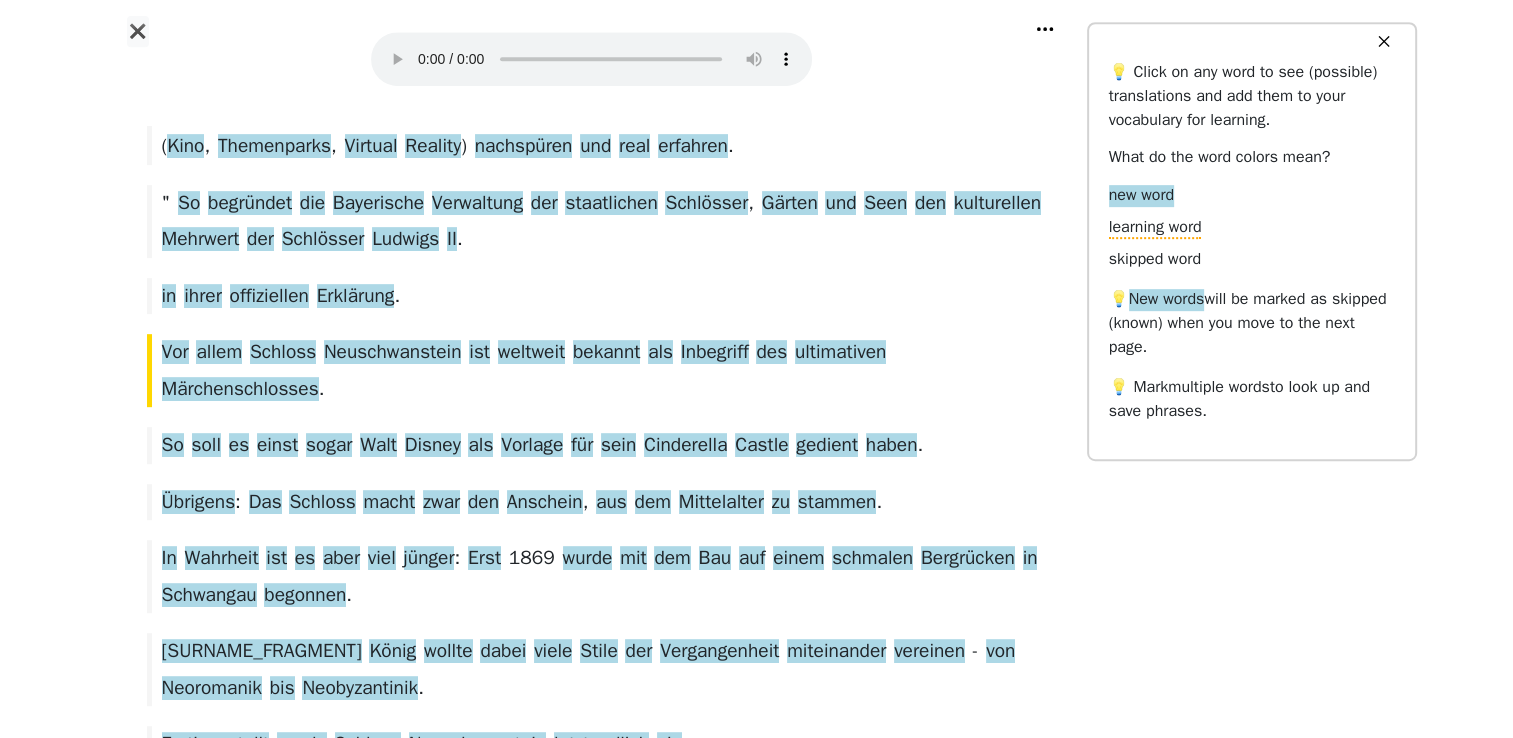 copy on "Diese   vier   deutschen   Schlösser   gehören   jetzt   zum   Weltkulturerbe . Die   Unesco   hat   vier   deutsche   Schlösser   in   die   Liste   des   Weltkulturerbes   aufgenommen . Sie   alle   stehen   in   Bayern . Das   ist   kein   Zufall ,   denn   die   Bauten   wurden   von   König   Ludwig   II . von   Bayern   ( 1845-1886 )   errichtet . Das   Schloss   Neuschwanstein ,   das   Schloss   Linderhof ,   das   Königshaus   am   Schachen   und   das   Neue   Schloss   Herrenchiemsee   -   sie   reihen   sich   nun   in   die   bereits   bestehenden   952   Unesco-Weltkulturerbestätten   auf   der   ganzen   Welt   ein . Um   in   die   Liste   der   Weltkulturgüter   der   Unesco   aufgenommen   zu   werden ,   lautet   das   wichtigste   Kriterium :   Das   Bauwerk   muss   von   außergewöhnlichem   universellen   Wert   für   die   Menschheit   sein . " In   den   Königsschlössern   Ludwigs   II . manifestieren   sich   in   einzigartiger   Form   deutsche   und   europäische   Kulturgeschich..." 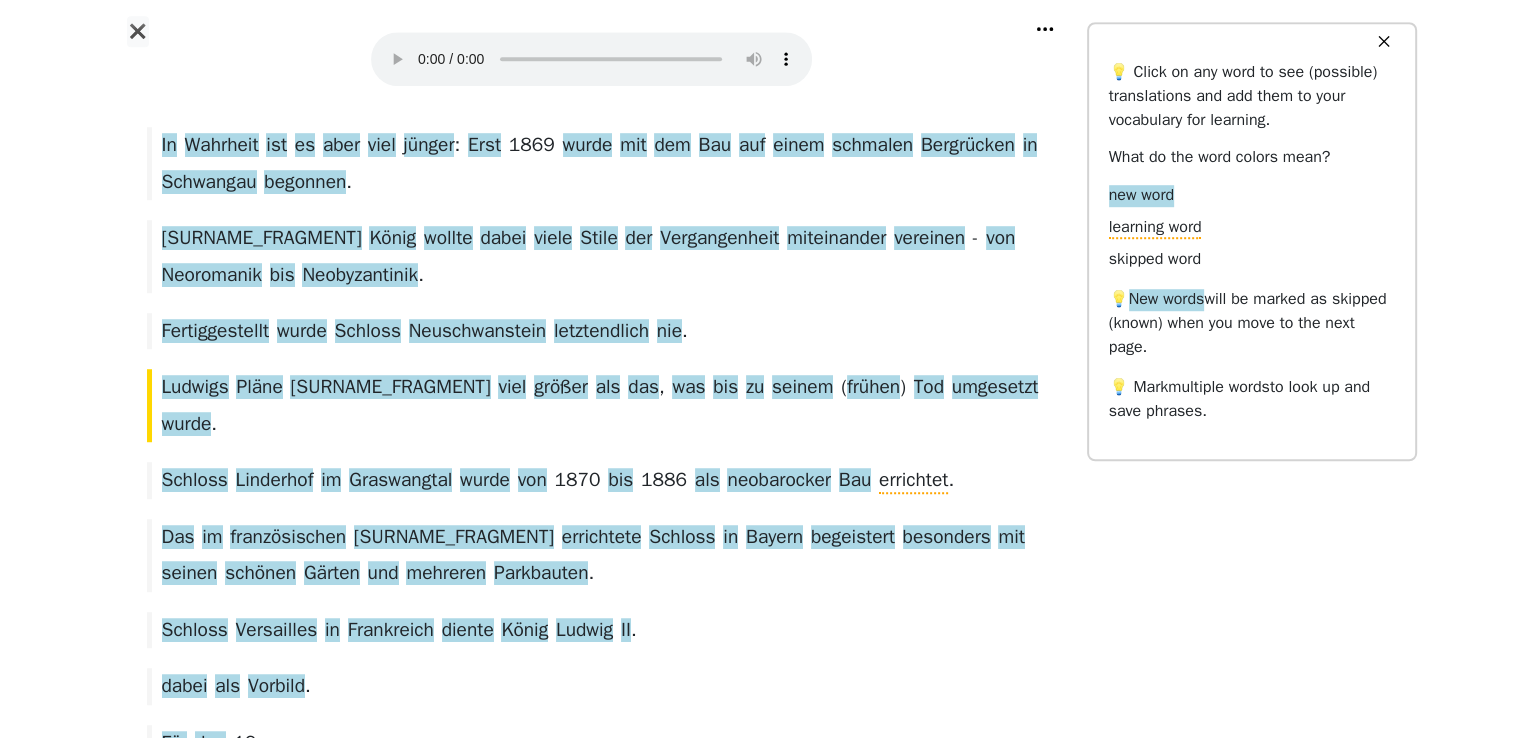 scroll, scrollTop: 1353, scrollLeft: 0, axis: vertical 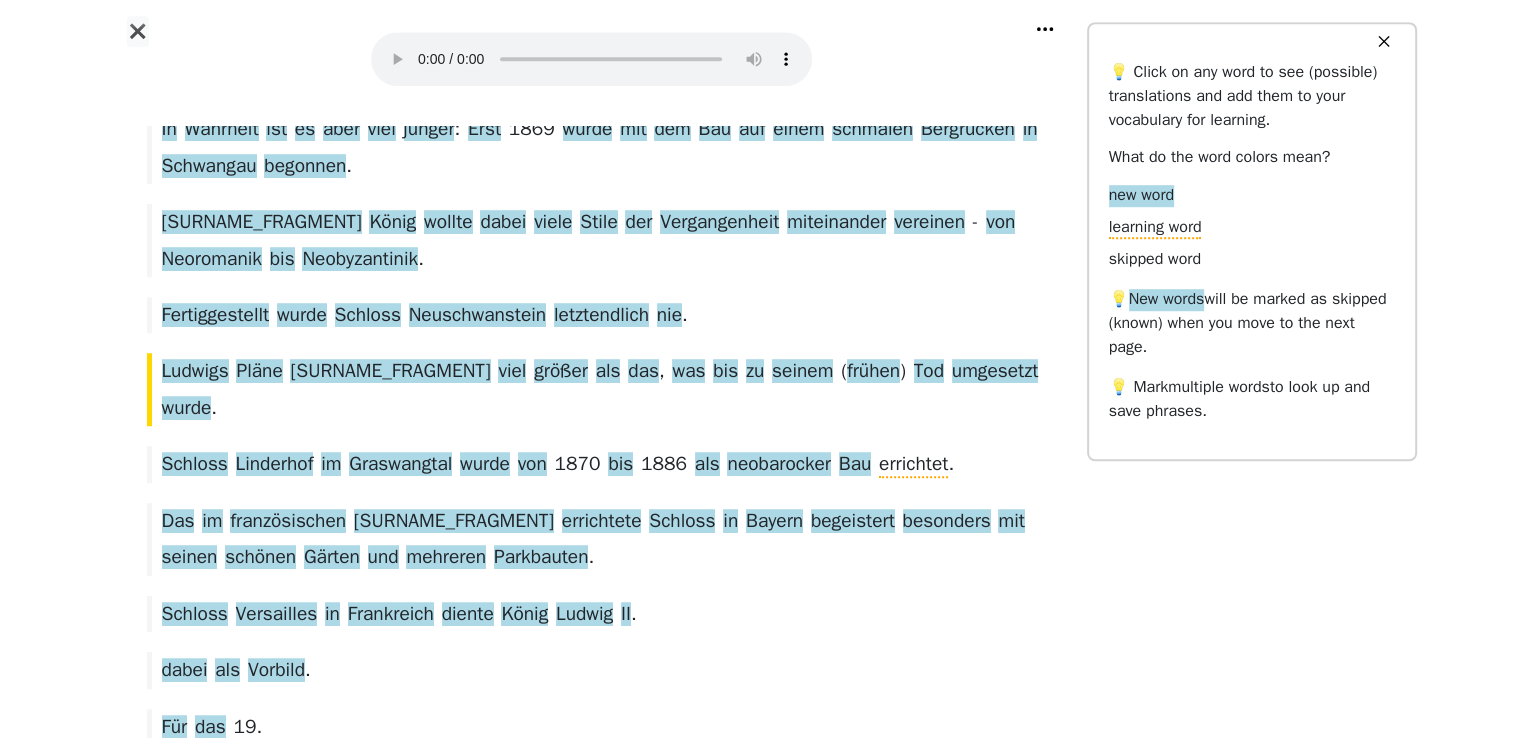 click on "Diese   vier   deutschen   Schlösser   gehören   jetzt   zum   Weltkulturerbe . Die   Unesco   hat   vier   deutsche   Schlösser   in   die   Liste   des   Weltkulturerbes   aufgenommen . Sie   alle   stehen   in   Bayern . Das   ist   kein   Zufall ,   denn   die   Bauten   wurden   von   König   Ludwig   II . von   Bayern   ( 1845-1886 )   errichtet . Das   Schloss   Neuschwanstein ,   das   Schloss   Linderhof ,   das   Königshaus   am   Schachen   und   das   Neue   Schloss   Herrenchiemsee   -   sie   reihen   sich   nun   in   die   bereits   bestehenden   952   Unesco-Weltkulturerbestätten   auf   der   ganzen   Welt   ein . Um   in   die   Liste   der   Weltkulturgüter   der   Unesco   aufgenommen   zu   werden ,   lautet   das   wichtigste   Kriterium :   Das   Bauwerk   muss   von   außergewöhnlichem   universellen   Wert   für   die   Menschheit   sein . " In   den   Königsschlössern   Ludwigs   II . manifestieren   sich   in   einzigartiger   Form   deutsche   und   europäische" at bounding box center (592, 477) 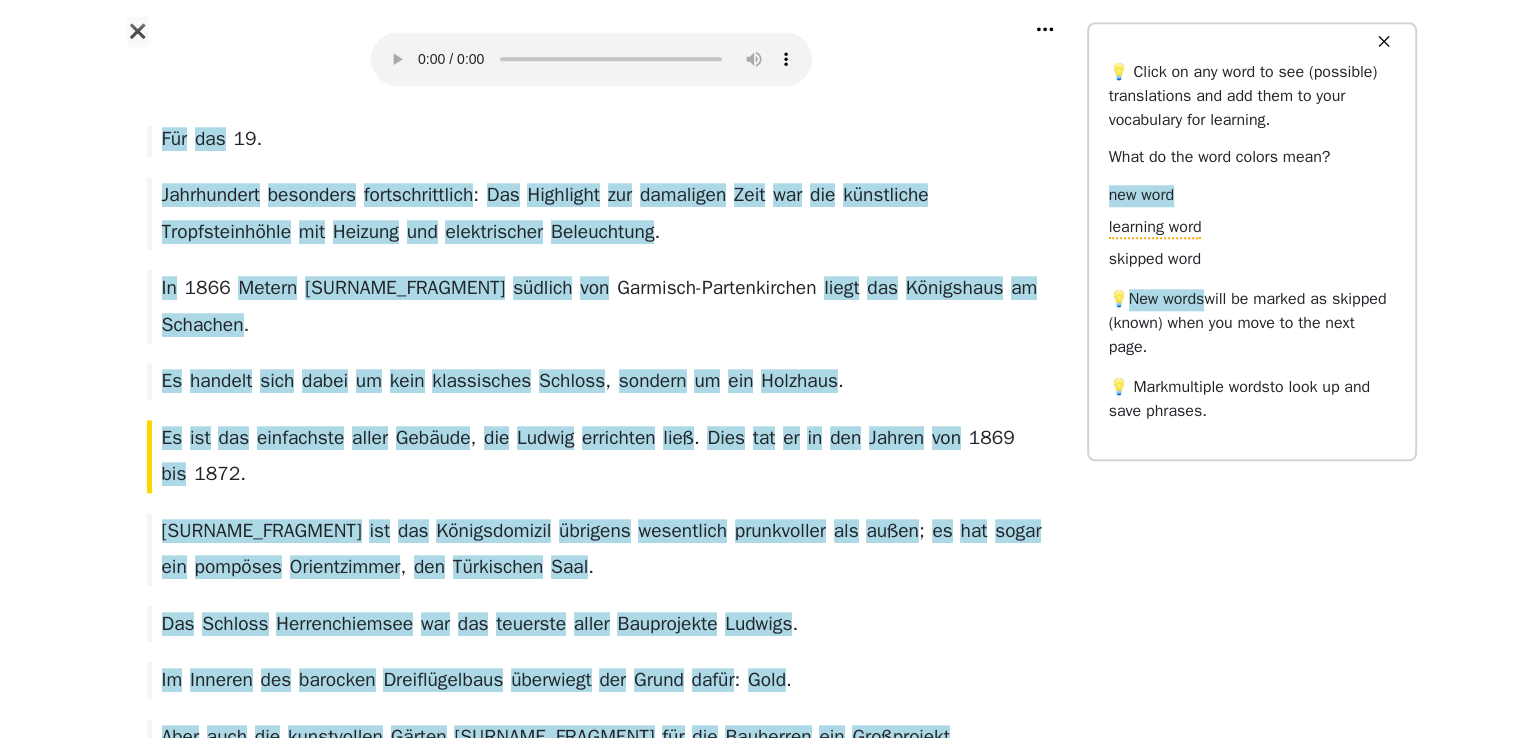 scroll, scrollTop: 1953, scrollLeft: 0, axis: vertical 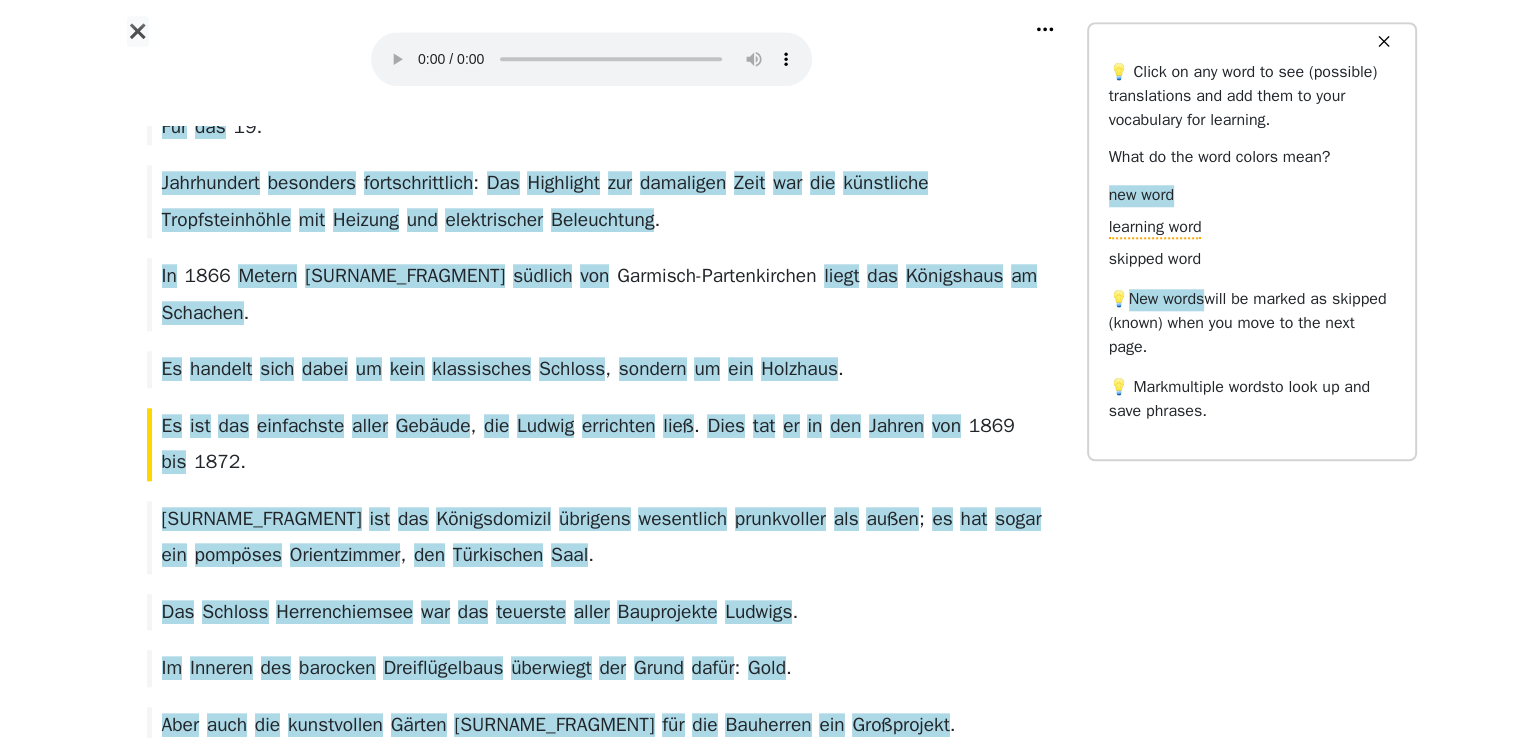 click on "✖ Diese   vier   deutschen   Schlösser   gehören   jetzt   zum   Weltkulturerbe . Die   Unesco   hat   vier   deutsche   Schlösser   in   die   Liste   des   Weltkulturerbes   aufgenommen . Sie   alle   stehen   in   Bayern . Das   ist   kein   Zufall ,   denn   die   Bauten   wurden   von   König   Ludwig   II . von   Bayern   ( 1845-1886 )   errichtet . Das   Schloss   Neuschwanstein ,   das   Schloss   Linderhof ,   das   Königshaus   am   Schachen   und   das   Neue   Schloss   Herrenchiemsee   -   sie   reihen   sich   nun   in   die   bereits   bestehenden   952   Unesco-Weltkulturerbestätten   auf   der   ganzen   Welt   ein . Um   in   die   Liste   der   Weltkulturgüter   der   Unesco   aufgenommen   zu   werden ,   lautet   das   wichtigste   Kriterium :   Das   Bauwerk   muss   von   außergewöhnlichem   universellen   Wert   für   die   Menschheit   sein . " In   den   Königsschlössern   Ludwigs   II . manifestieren   sich   in   einzigartiger   Form   deutsche   und   europäische" at bounding box center [756, -156] 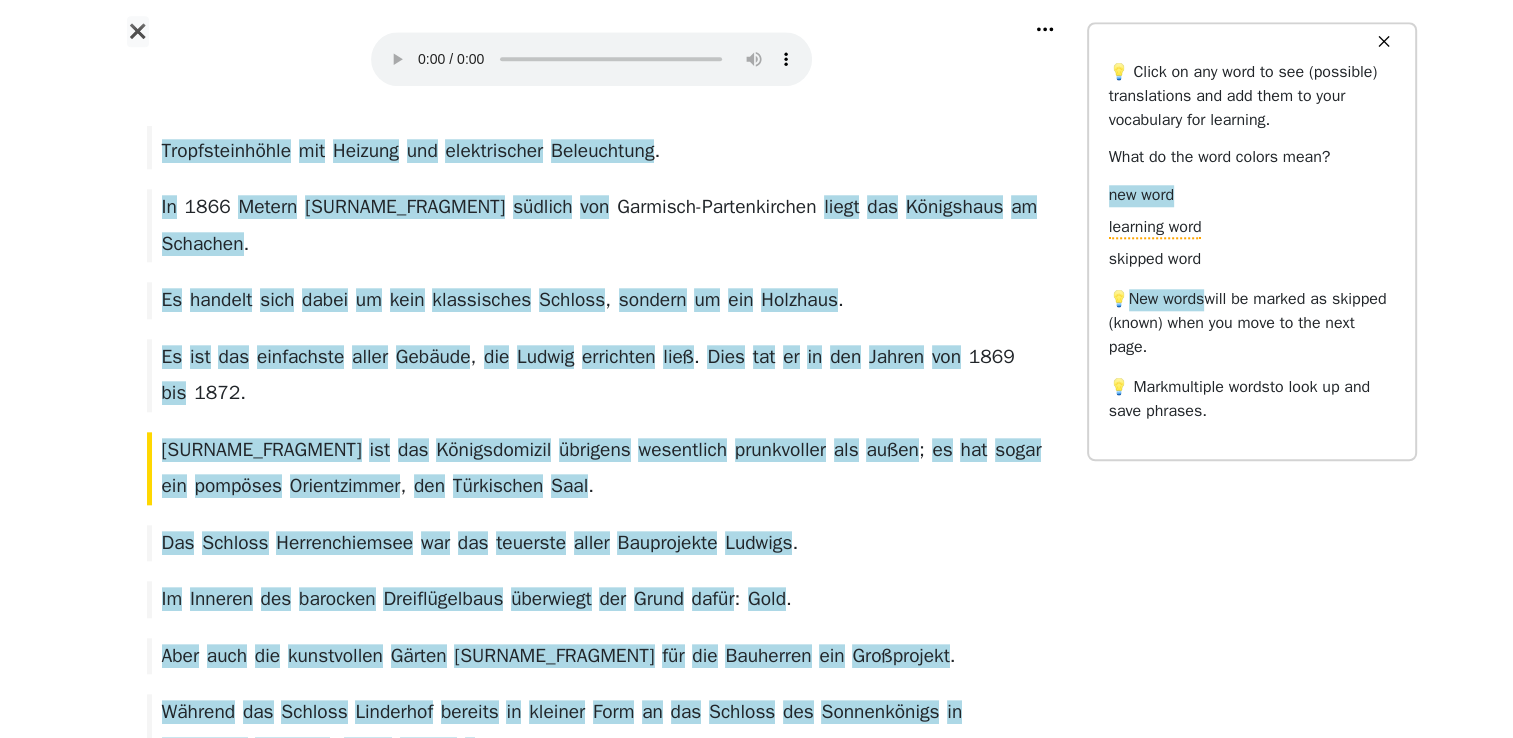 scroll, scrollTop: 2046, scrollLeft: 0, axis: vertical 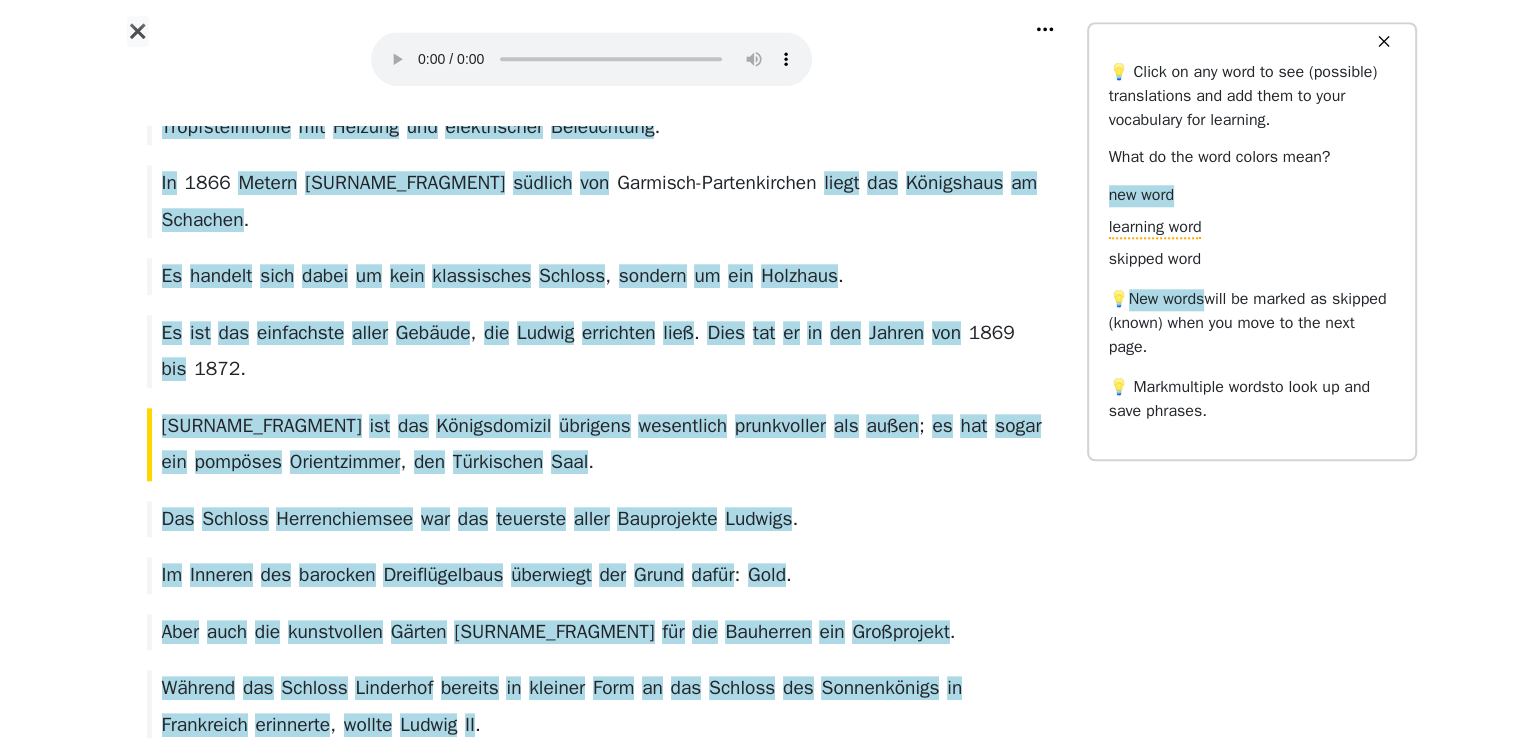 click on "✖ Diese   vier   deutschen   Schlösser   gehören   jetzt   zum   Weltkulturerbe . Die   Unesco   hat   vier   deutsche   Schlösser   in   die   Liste   des   Weltkulturerbes   aufgenommen . Sie   alle   stehen   in   Bayern . Das   ist   kein   Zufall ,   denn   die   Bauten   wurden   von   König   Ludwig   II . von   Bayern   ( 1845-1886 )   errichtet . Das   Schloss   Neuschwanstein ,   das   Schloss   Linderhof ,   das   Königshaus   am   Schachen   und   das   Neue   Schloss   Herrenchiemsee   -   sie   reihen   sich   nun   in   die   bereits   bestehenden   952   Unesco-Weltkulturerbestätten   auf   der   ganzen   Welt   ein . Um   in   die   Liste   der   Weltkulturgüter   der   Unesco   aufgenommen   zu   werden ,   lautet   das   wichtigste   Kriterium :   Das   Bauwerk   muss   von   außergewöhnlichem   universellen   Wert   für   die   Menschheit   sein . " In   den   Königsschlössern   Ludwigs   II . manifestieren   sich   in   einzigartiger   Form   deutsche   und   europäische" at bounding box center (756, -249) 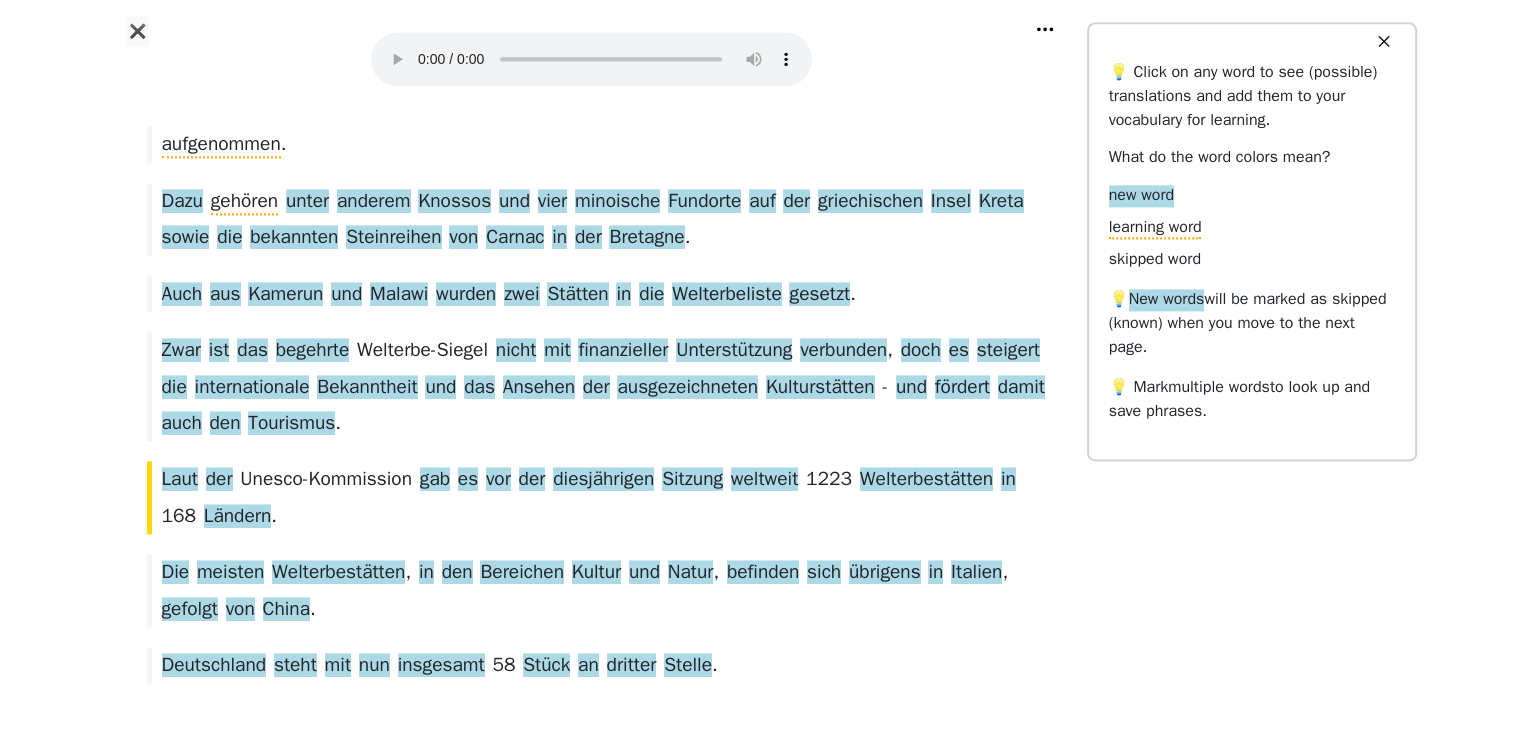 scroll, scrollTop: 2781, scrollLeft: 0, axis: vertical 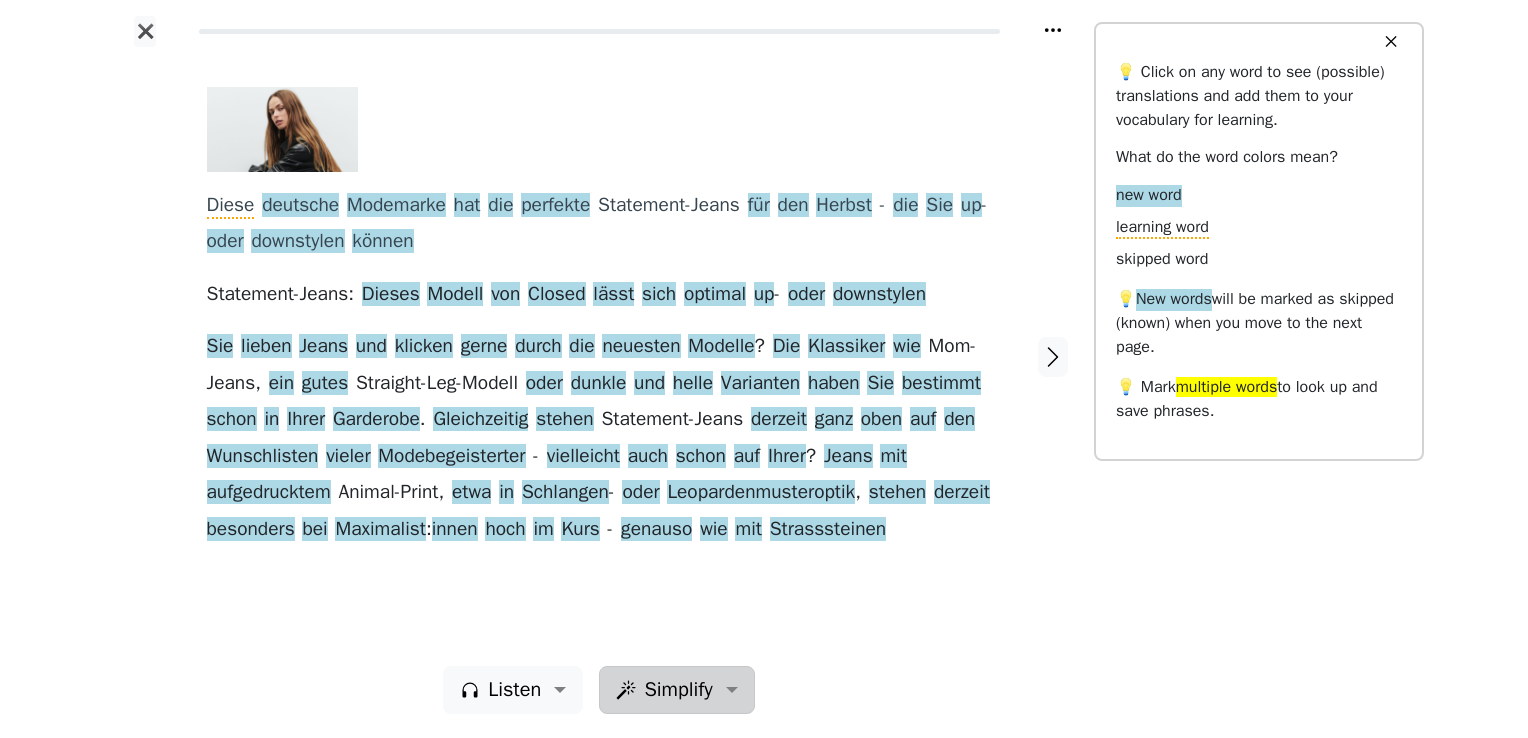 click on "Simplify" at bounding box center [514, 690] 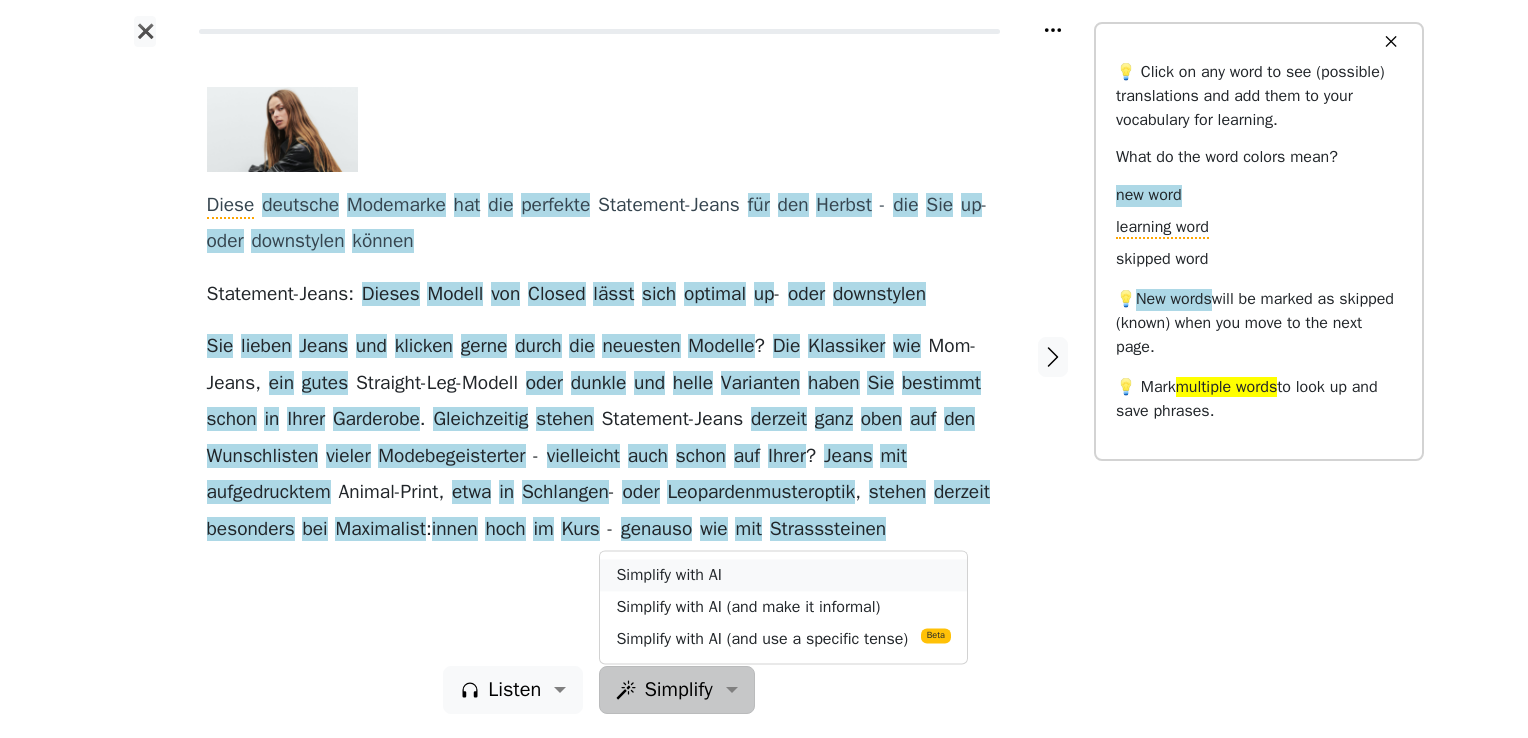 click on "Simplify with AI" at bounding box center (783, 575) 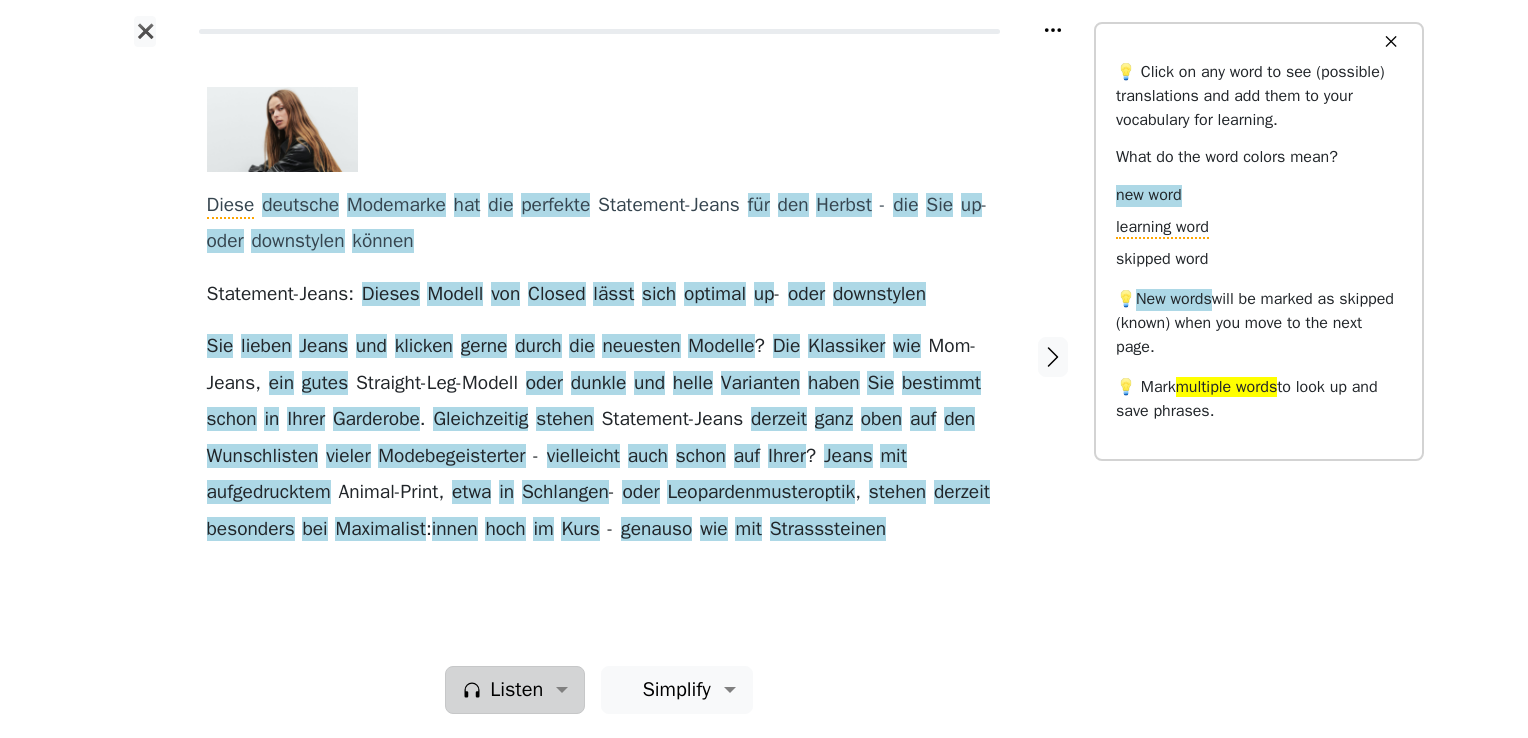 click on "Listen" at bounding box center [516, 690] 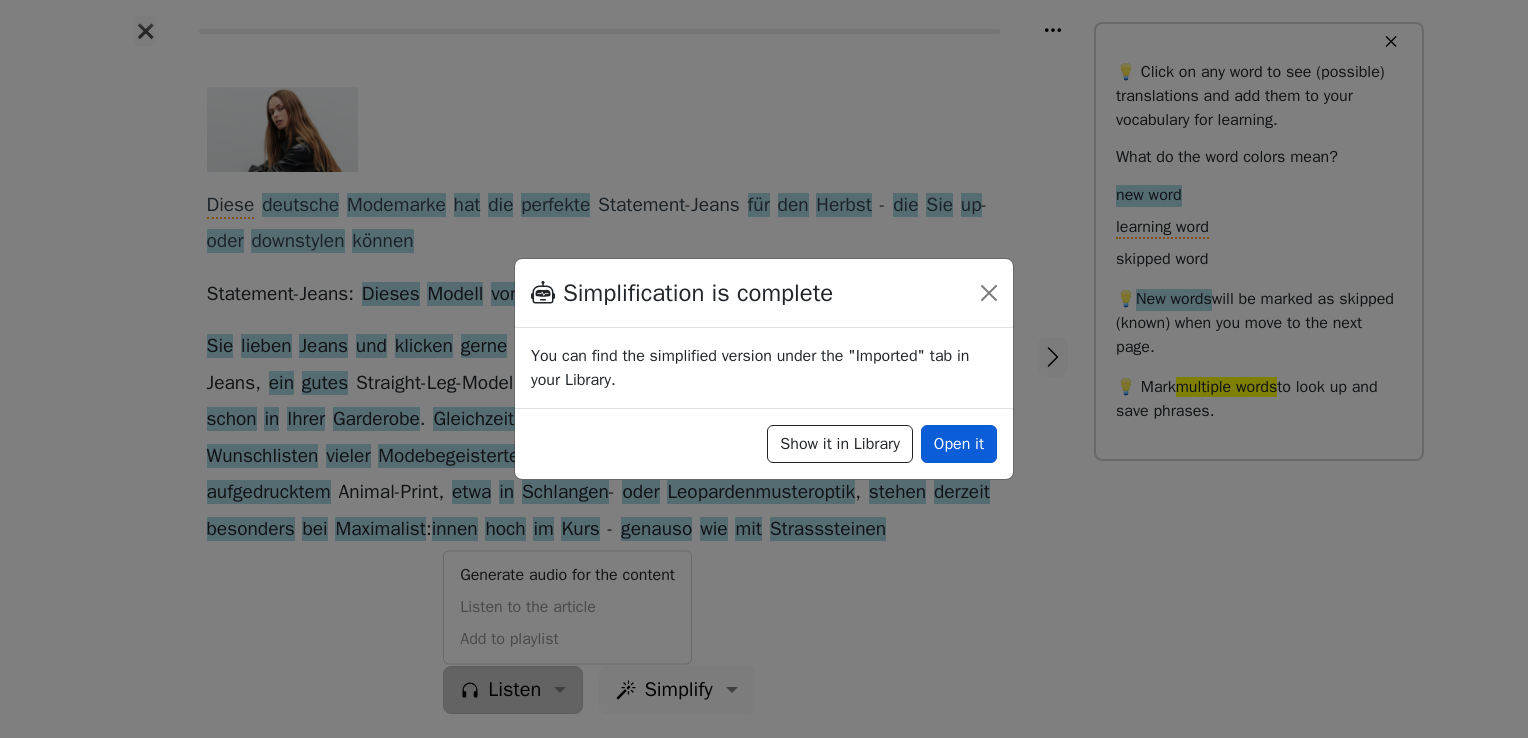 click on "Open it" at bounding box center (959, 444) 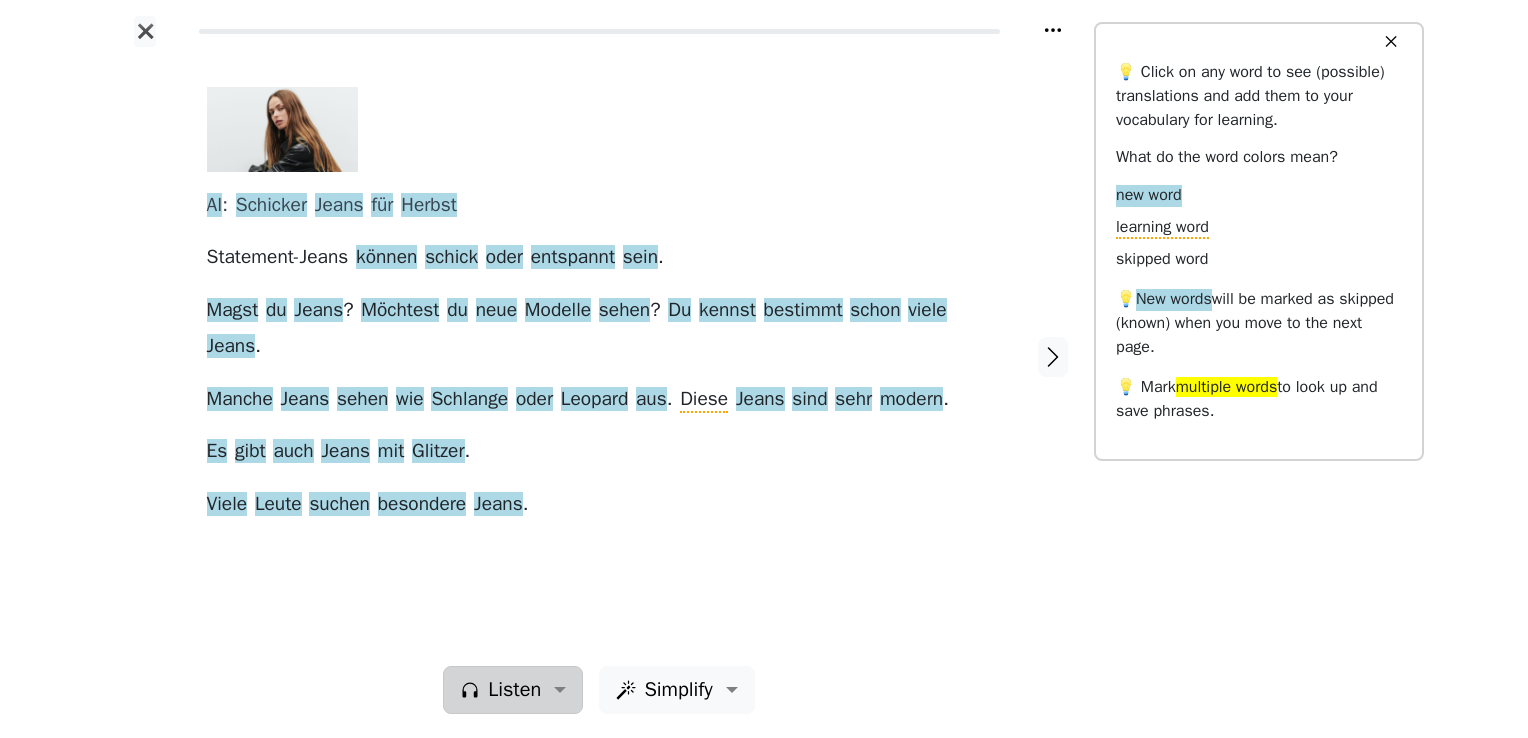 click on "Listen" at bounding box center [514, 690] 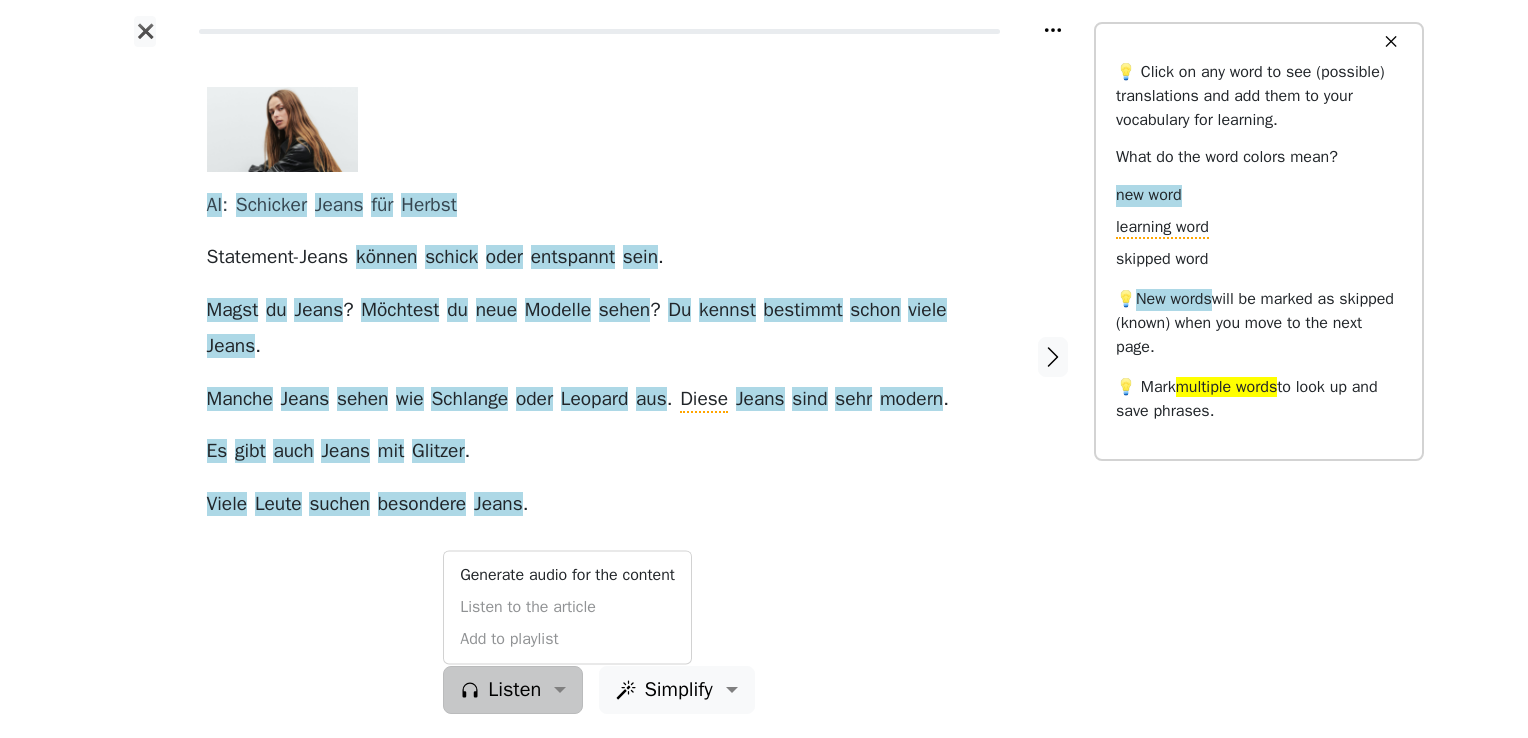 click 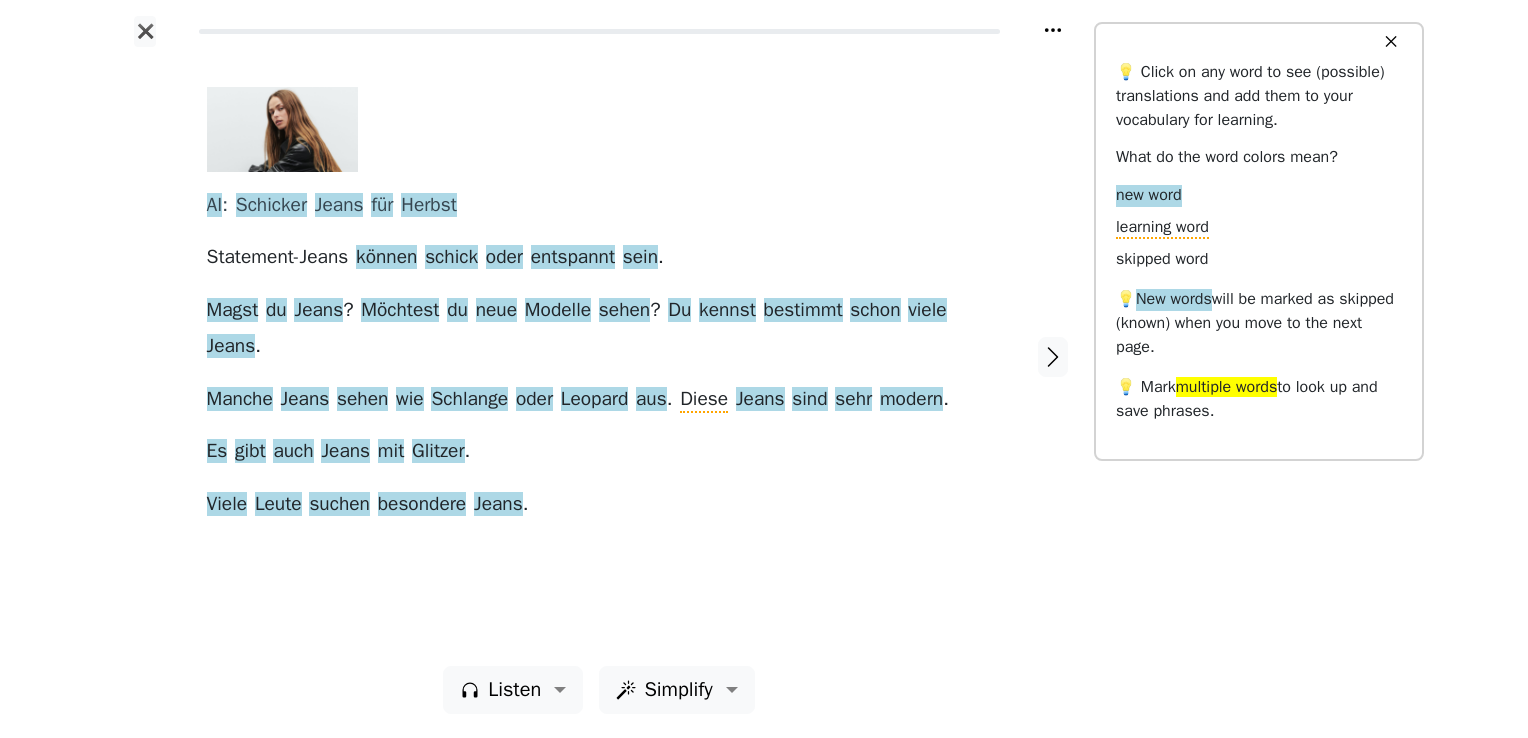 click on "AI :   Schicker   Jeans   für   Herbst Statement-Jeans   können   schick   oder   entspannt   sein . Magst   du   Jeans ?   Möchtest   du   neue   Modelle   sehen ?   Du   kennst   bestimmt   schon   viele   Jeans . Manche   Jeans   sehen   wie   Schlange   oder   Leopard   aus .   Diese   Jeans   sind   sehr   modern . Es   gibt   auch   Jeans   mit   Glitzer . Viele   Leute   suchen   besondere   Jeans ." at bounding box center [599, 356] 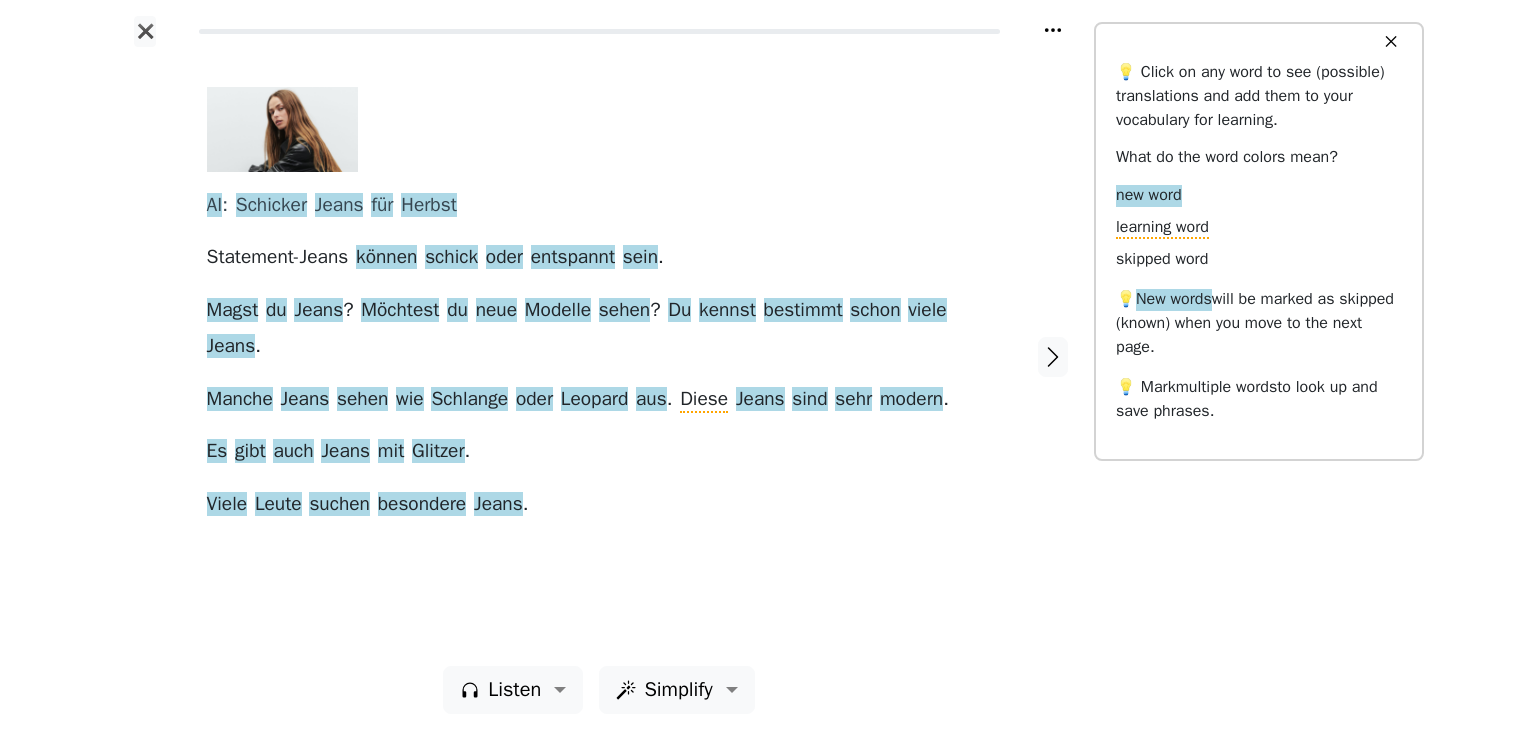 click at bounding box center [145, 356] 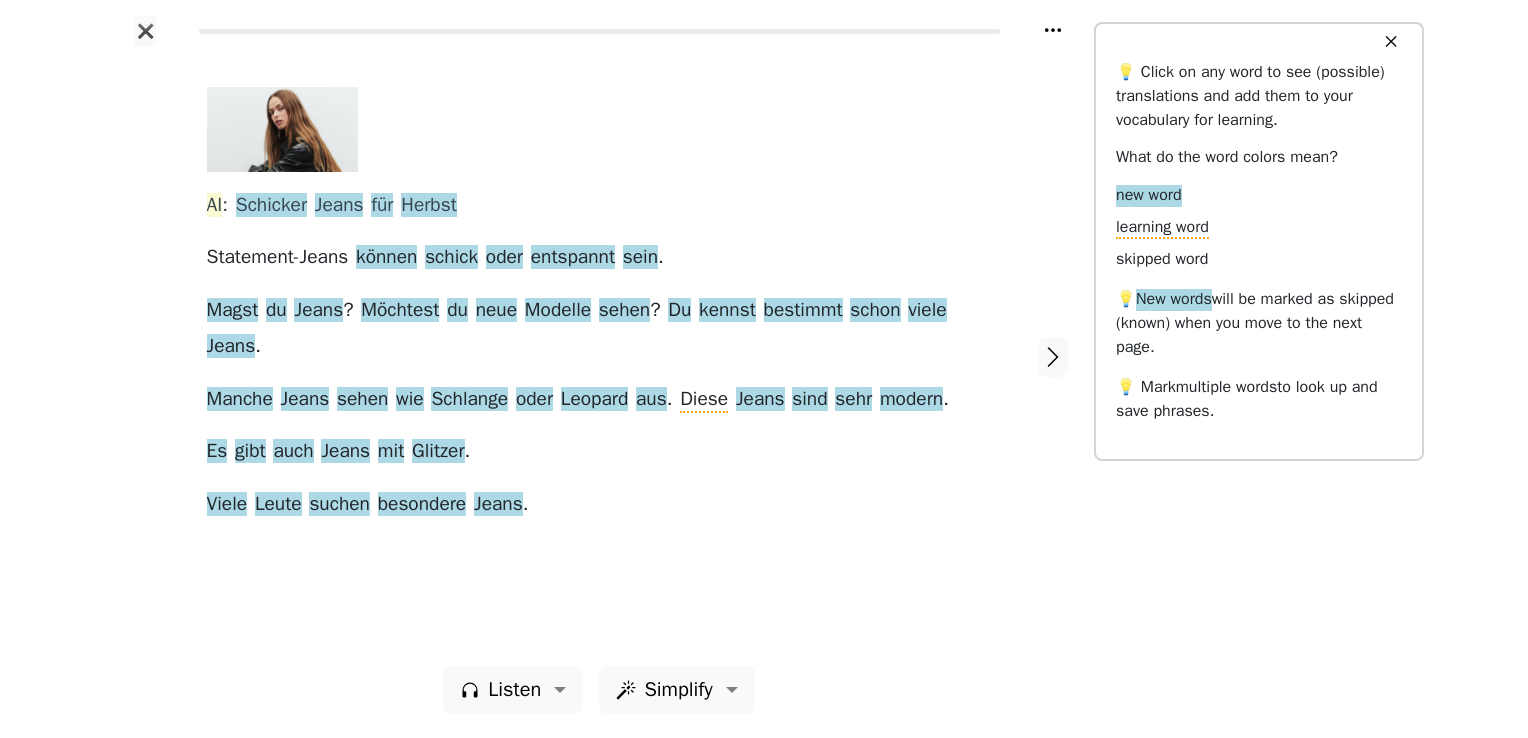 click on "AI" at bounding box center [215, 206] 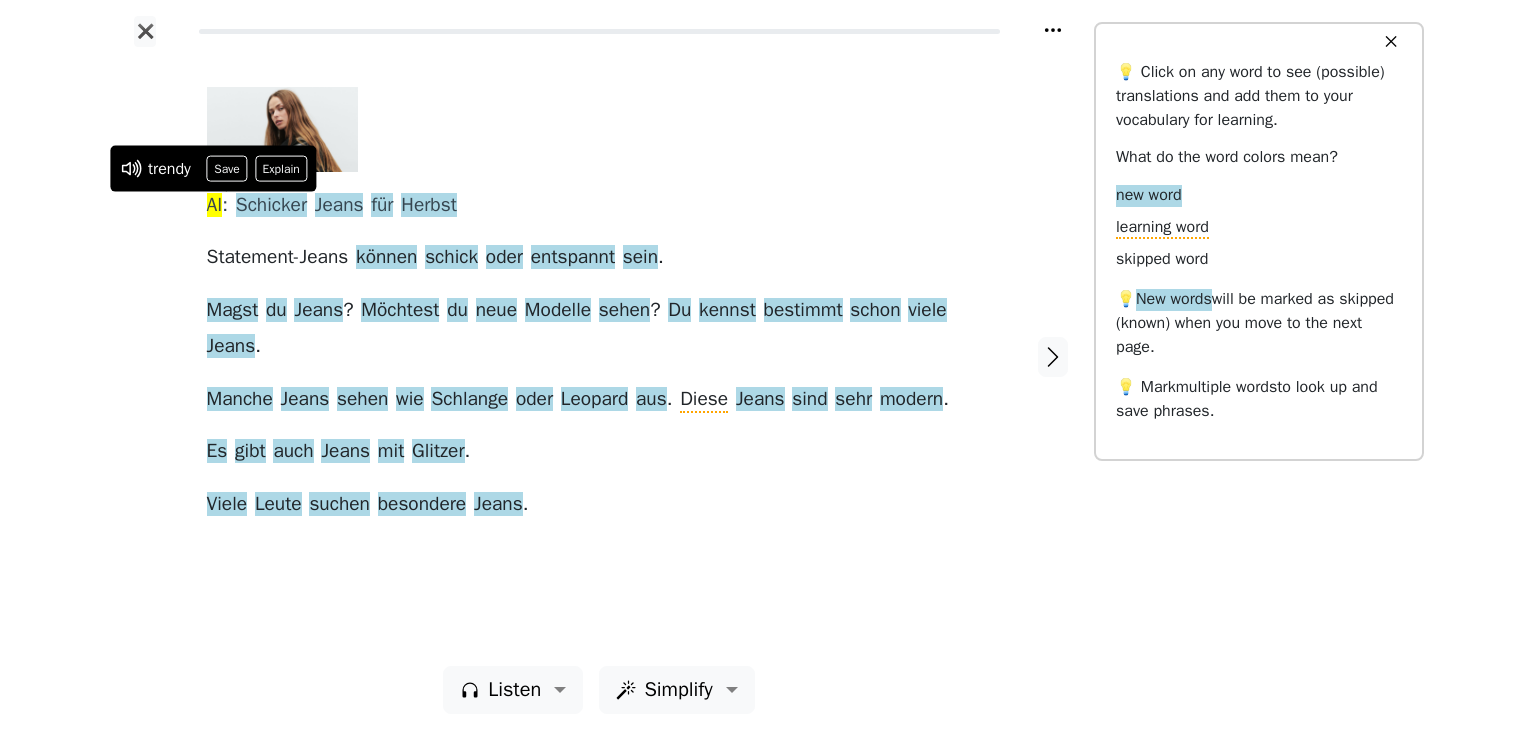 click on "AI :   Schicker   Jeans   für   Herbst Statement-Jeans   können   schick   oder   entspannt   sein . Magst   du   Jeans ?   Möchtest   du   neue   Modelle   sehen ?   Du   kennst   bestimmt   schon   viele   Jeans . Manche   Jeans   sehen   wie   Schlange   oder   Leopard   aus .   Diese   Jeans   sind   sehr   modern . Es   gibt   auch   Jeans   mit   Glitzer . Viele   Leute   suchen   besondere   Jeans ." at bounding box center (599, 356) 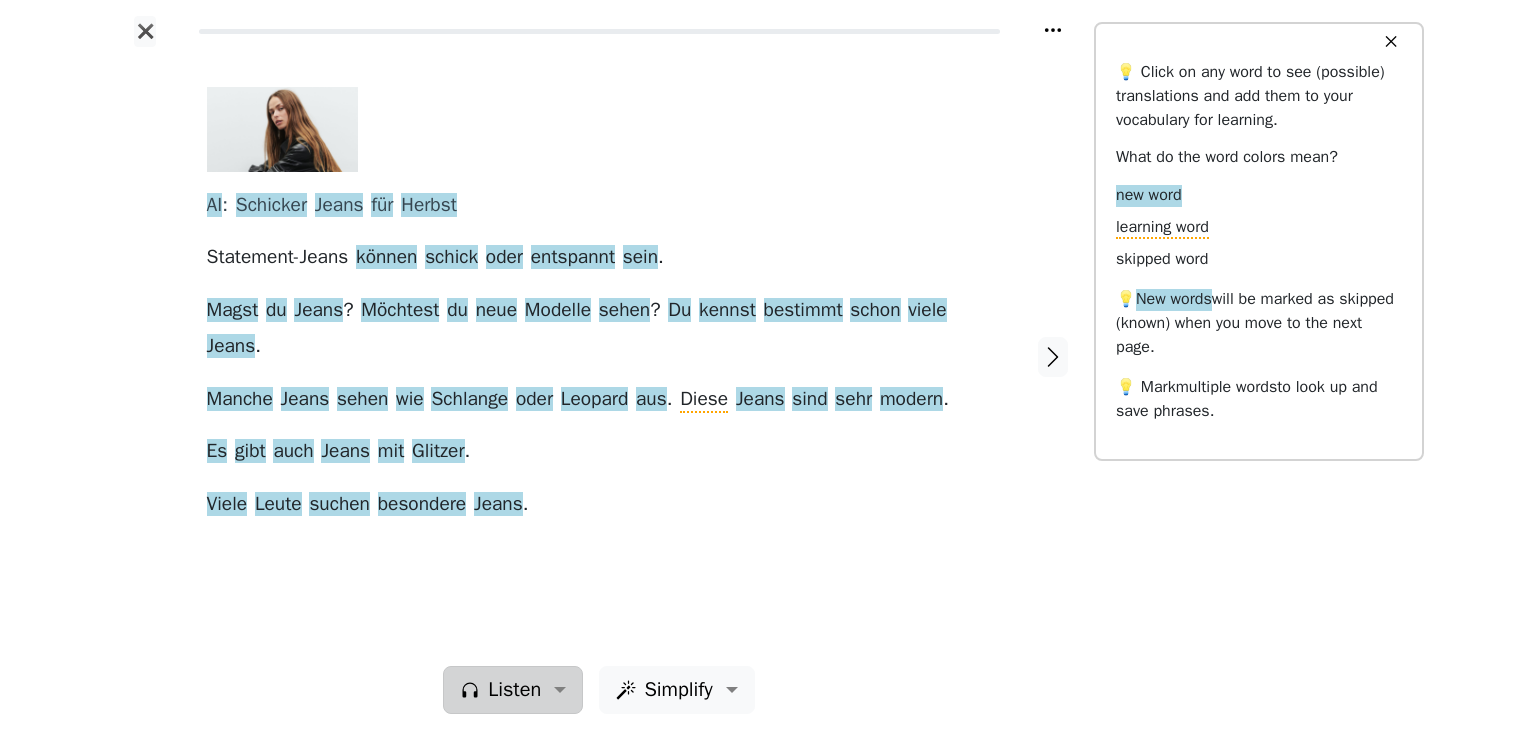 click on "Listen" at bounding box center (513, 690) 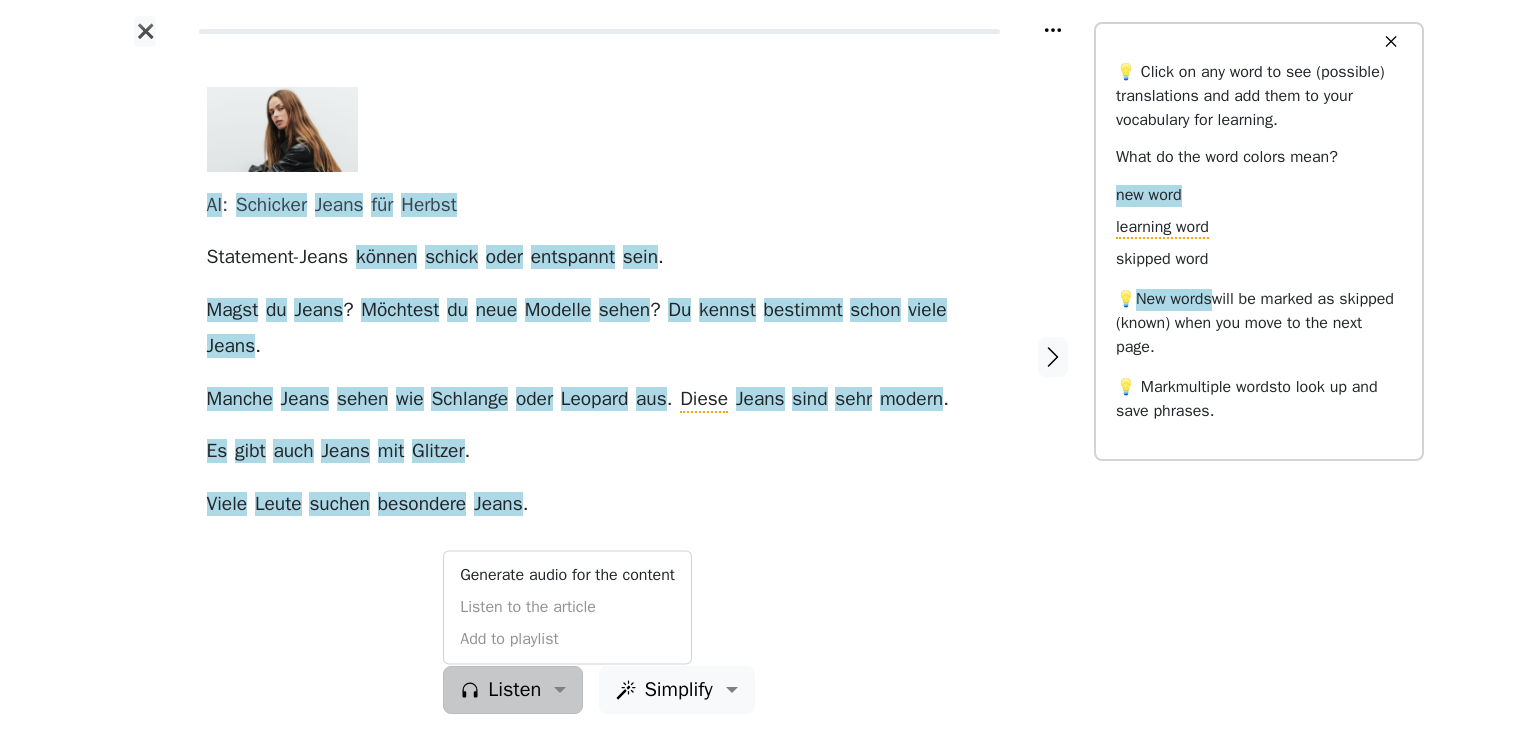 click 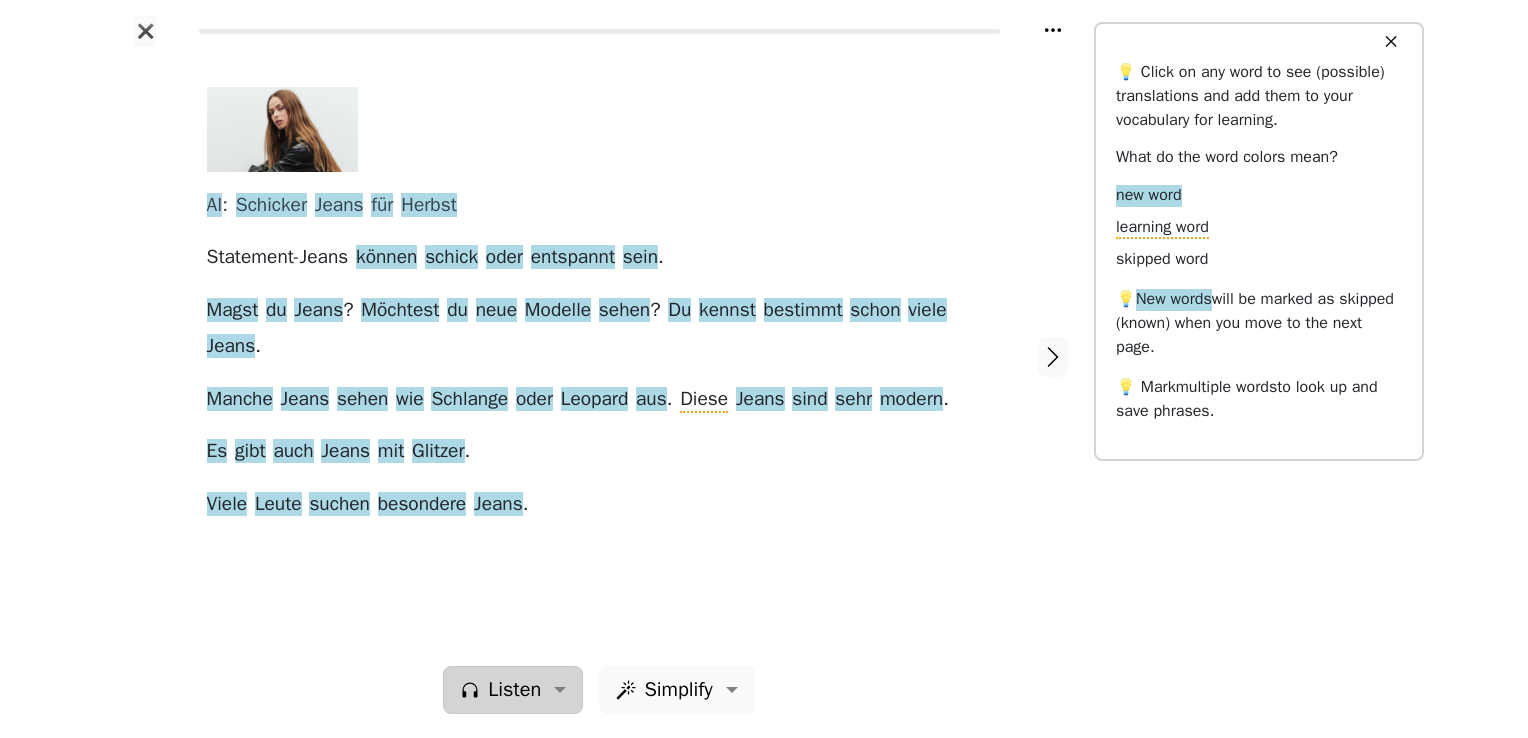 click on "Listen" at bounding box center [514, 690] 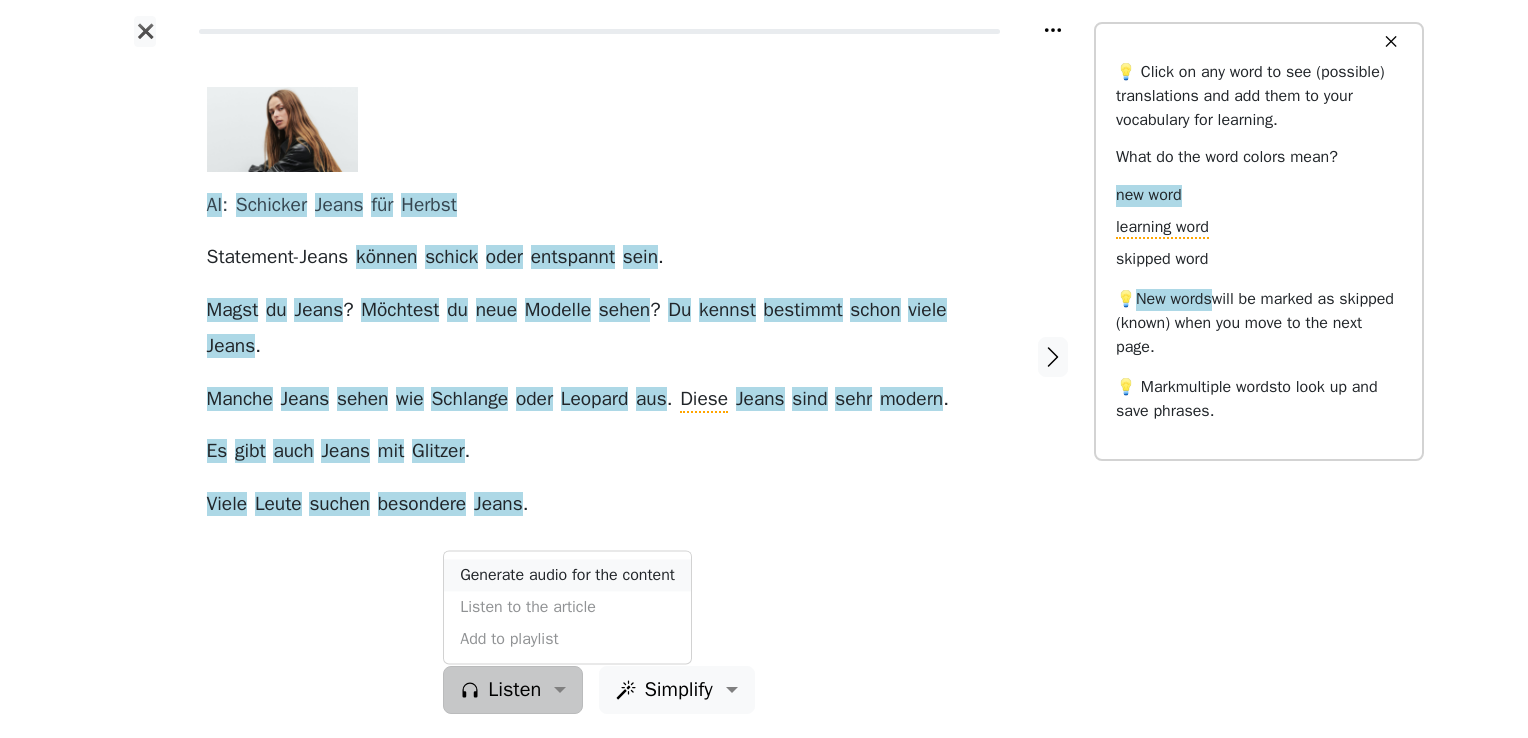 click on "Generate audio for the content" at bounding box center [567, 575] 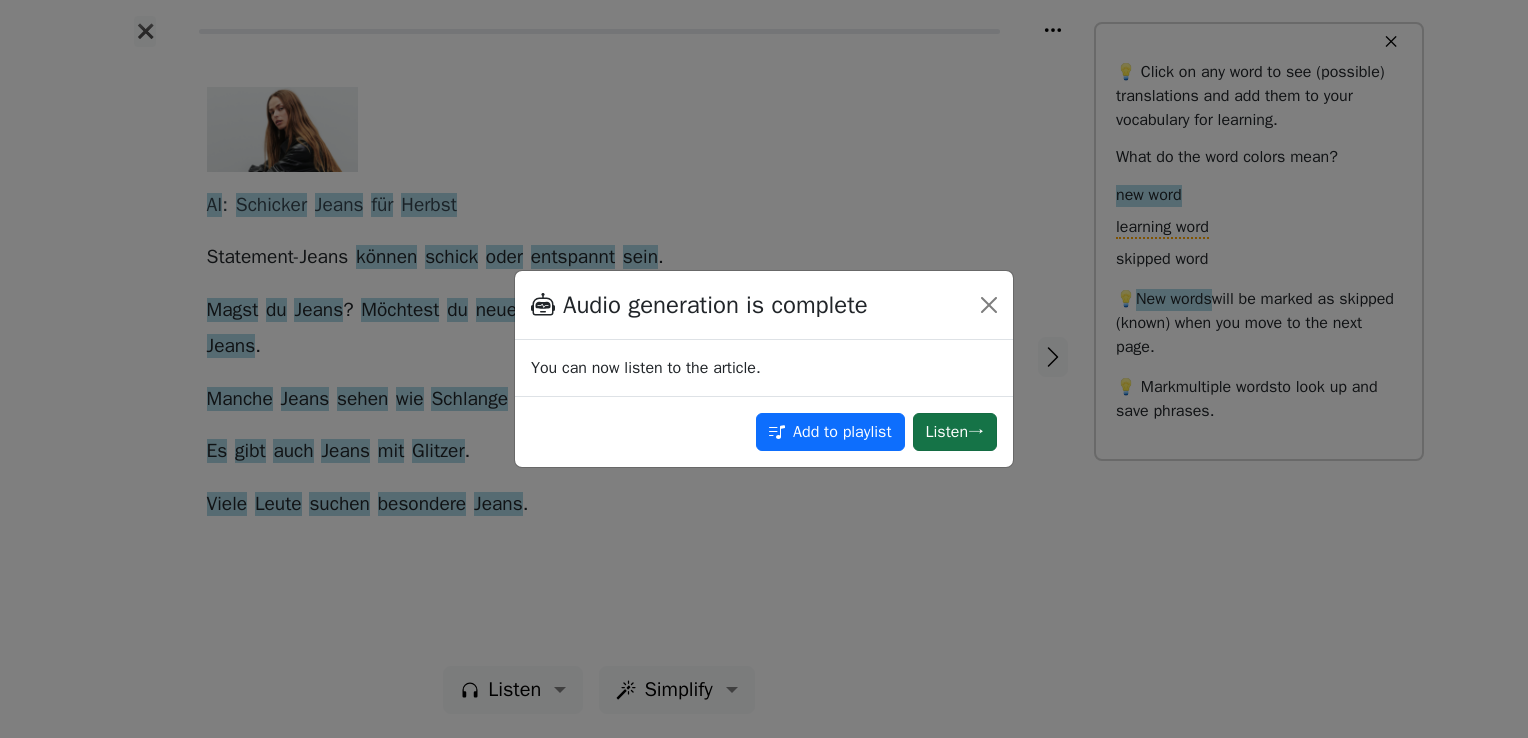 click on "Listen  →" at bounding box center [955, 432] 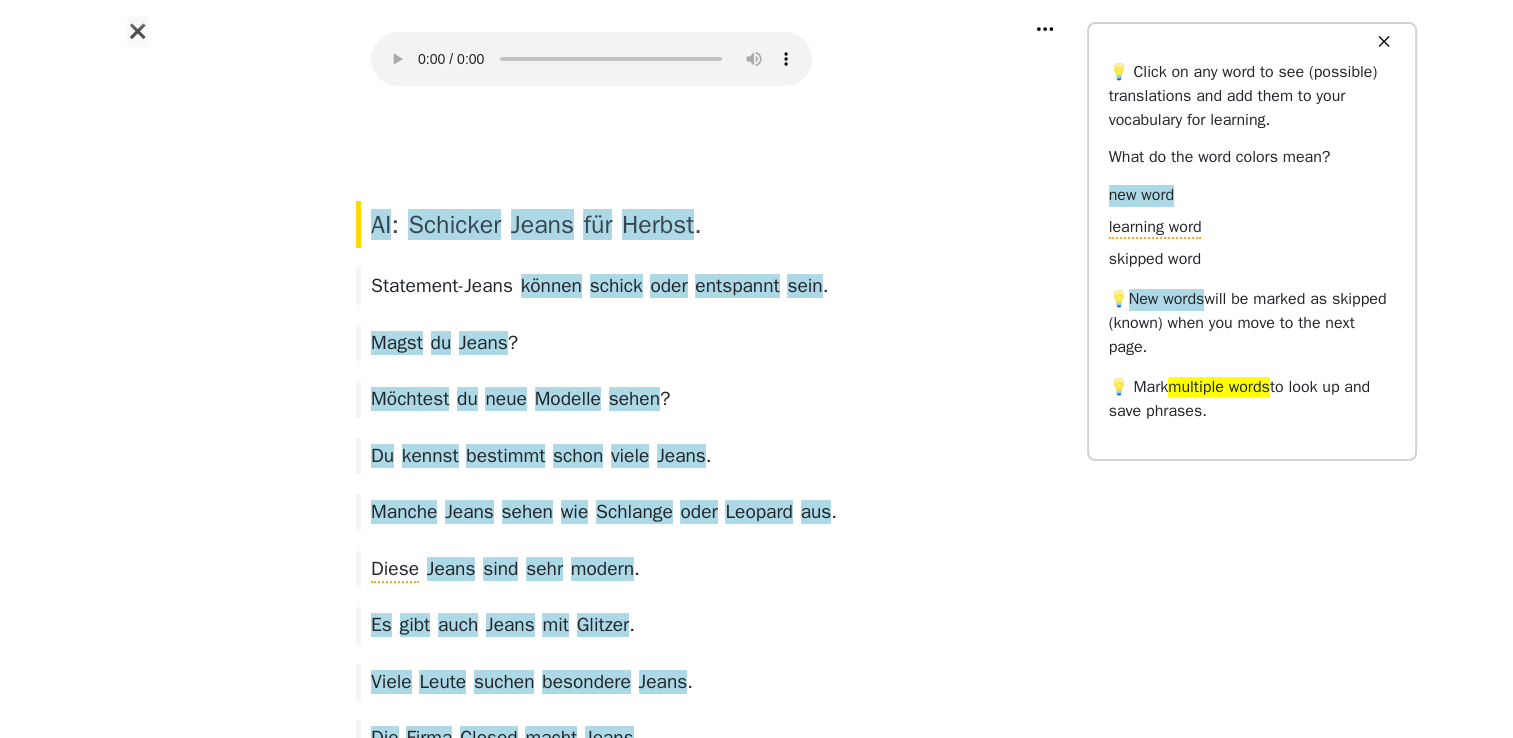 click on "AI : Schicker Jeans für Herbst . Statement-Jeans können schick oder entspannt sein . Magst du Jeans ? Möchtest du neue Modelle sehen ? Du kennst bestimmt viele Jeans . Manche Jeans sehen wie Schlange oder Leopard aus . Diese Jeans sind sehr modern . Es gibt auch Jeans mit Glitzer . Viele Leute suchen besondere Jeans . Die Firma Closed macht Jeans . Sie kommt aus Deutschland . Closed sagt : „ Unsere Jeans ist sehr schick . “ Die Jeans heißt „ Gillan “. Sie ist dunkelblau . Diese Jeans ist besonders im Herbst gut . Du kannst die Jeans zu vielen Sachen tragen ." at bounding box center [592, 640] 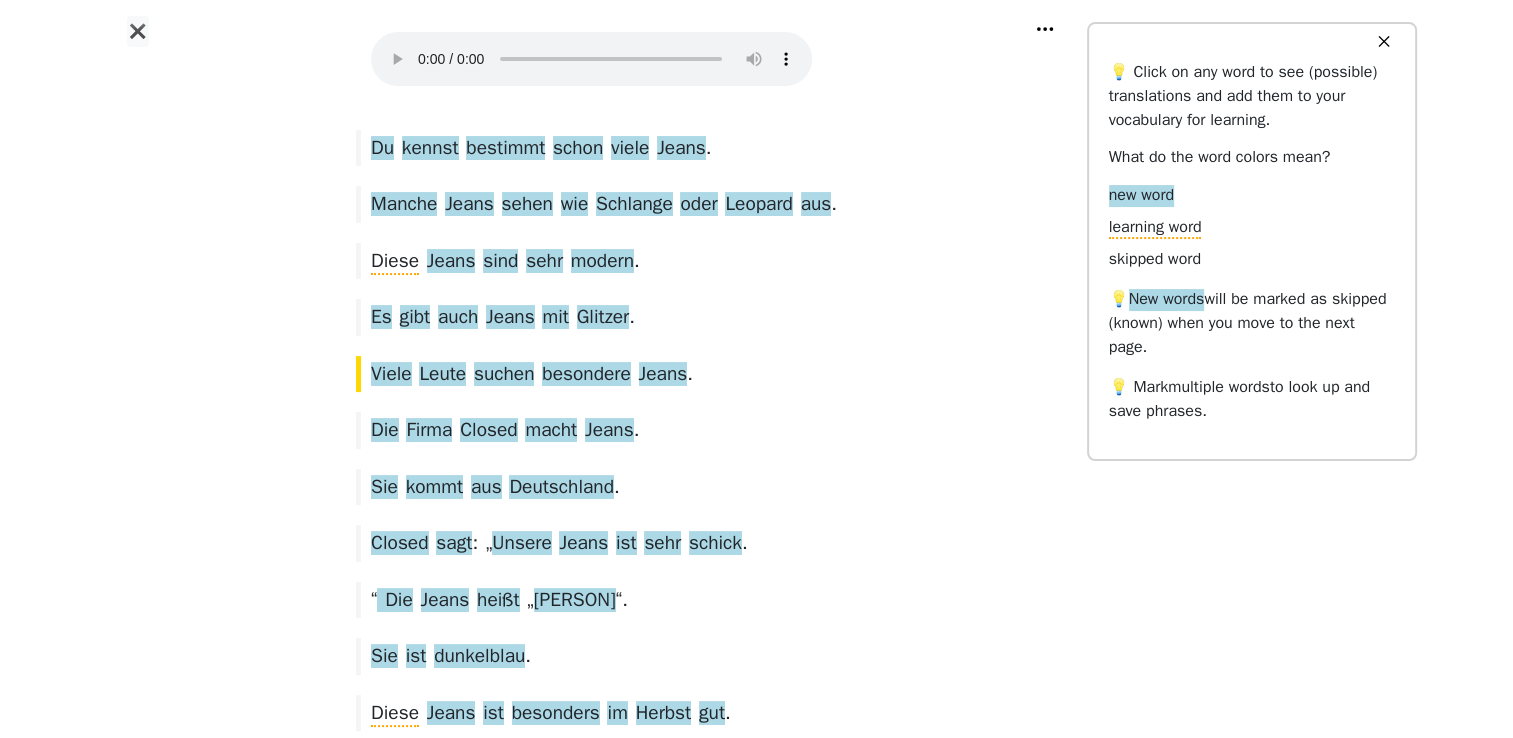 scroll, scrollTop: 311, scrollLeft: 0, axis: vertical 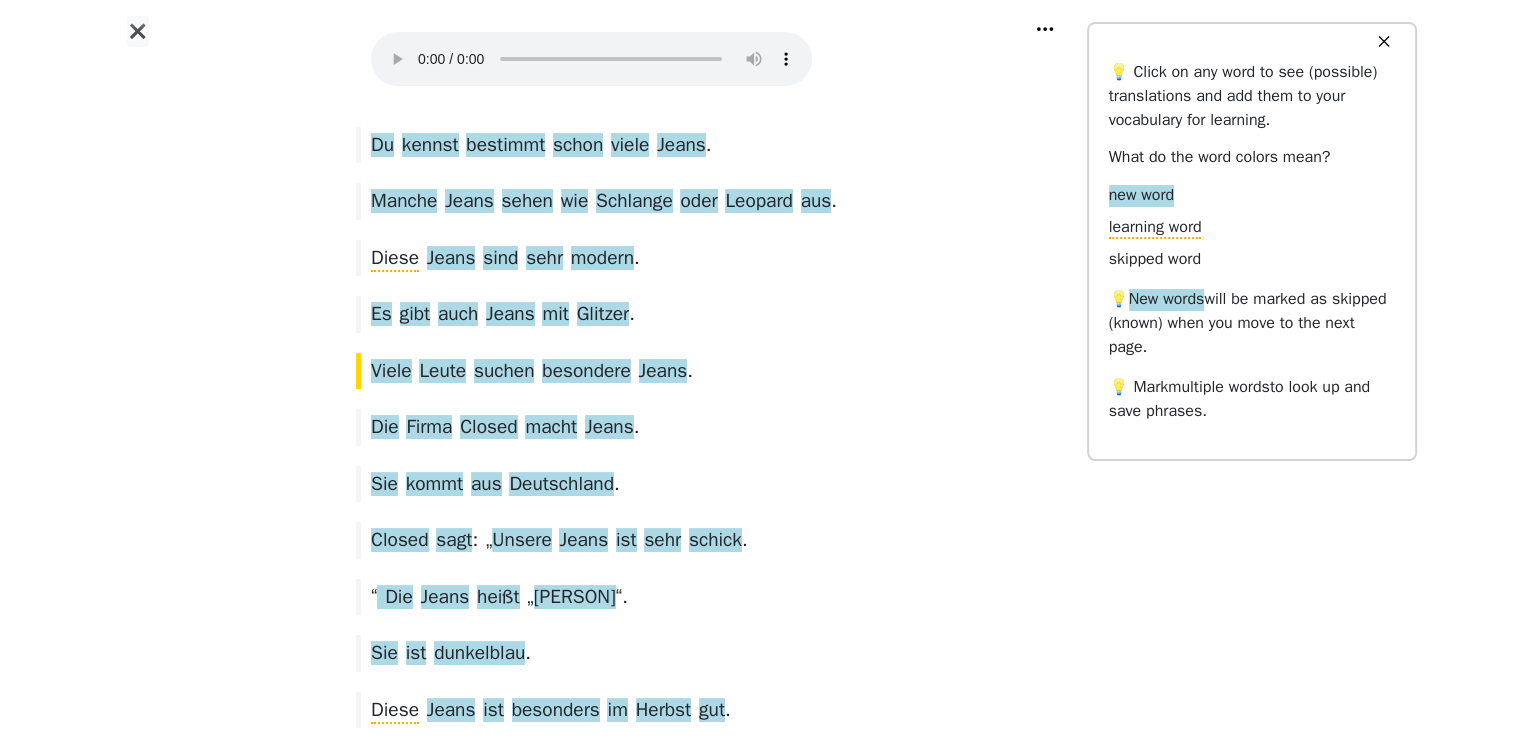 click on "AI : Schicker Jeans für Herbst . Statement-Jeans können schick oder entspannt sein . Magst du Jeans ? Möchtest du neue Modelle sehen ? Du kennst bestimmt viele Jeans . Manche Jeans sehen wie Schlange oder Leopard aus . Diese Jeans sind sehr modern . Es gibt auch Jeans mit Glitzer . Viele Leute suchen besondere Jeans . Die Firma Closed macht Jeans . Sie kommt aus Deutschland . Closed sagt : „ Unsere Jeans ist sehr schick . “ Die Jeans heißt „ Gillan “. Sie ist dunkelblau . Diese Jeans ist besonders im Herbst gut . Du kannst die Jeans zu vielen Sachen tragen ." at bounding box center [592, 329] 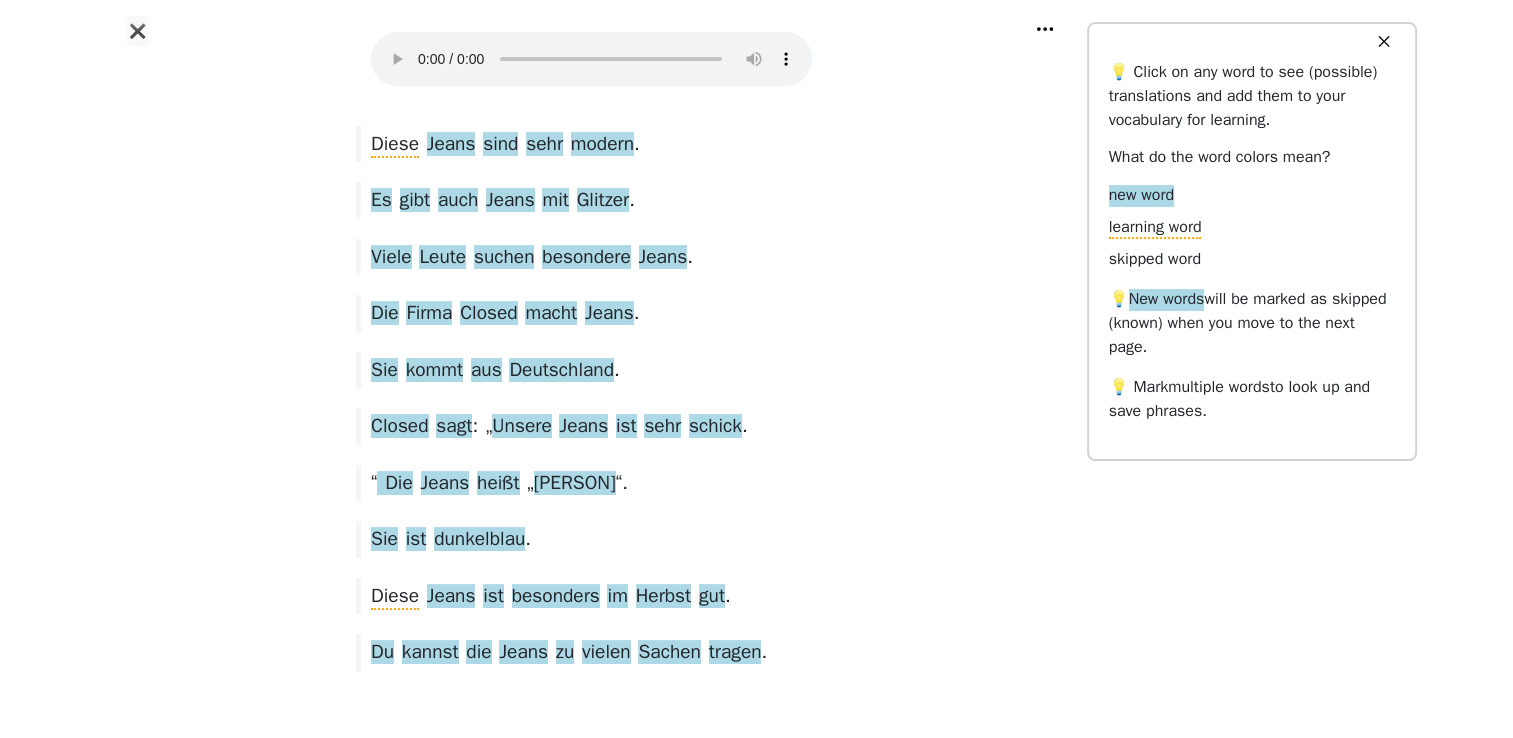 scroll, scrollTop: 490, scrollLeft: 0, axis: vertical 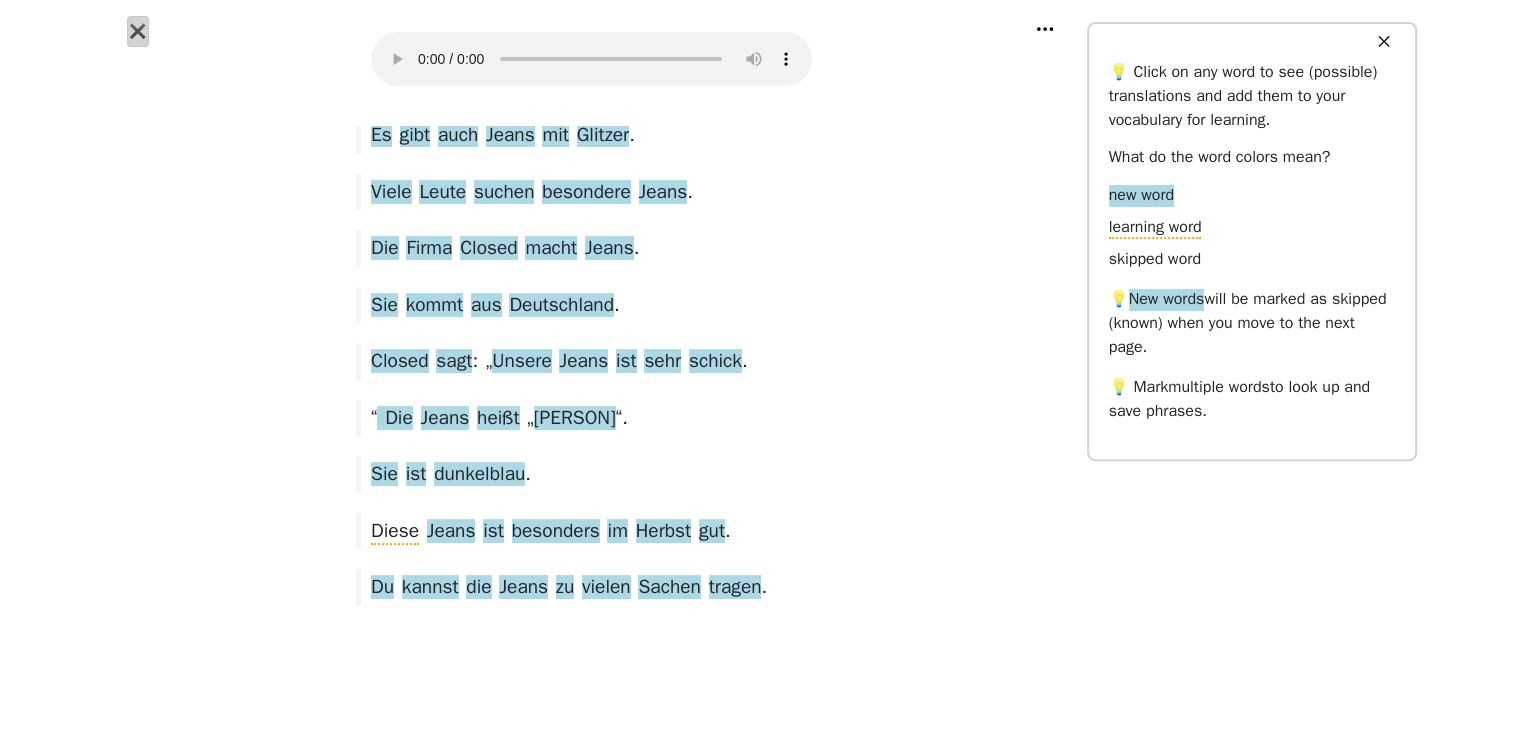 click on "✖" at bounding box center [138, 31] 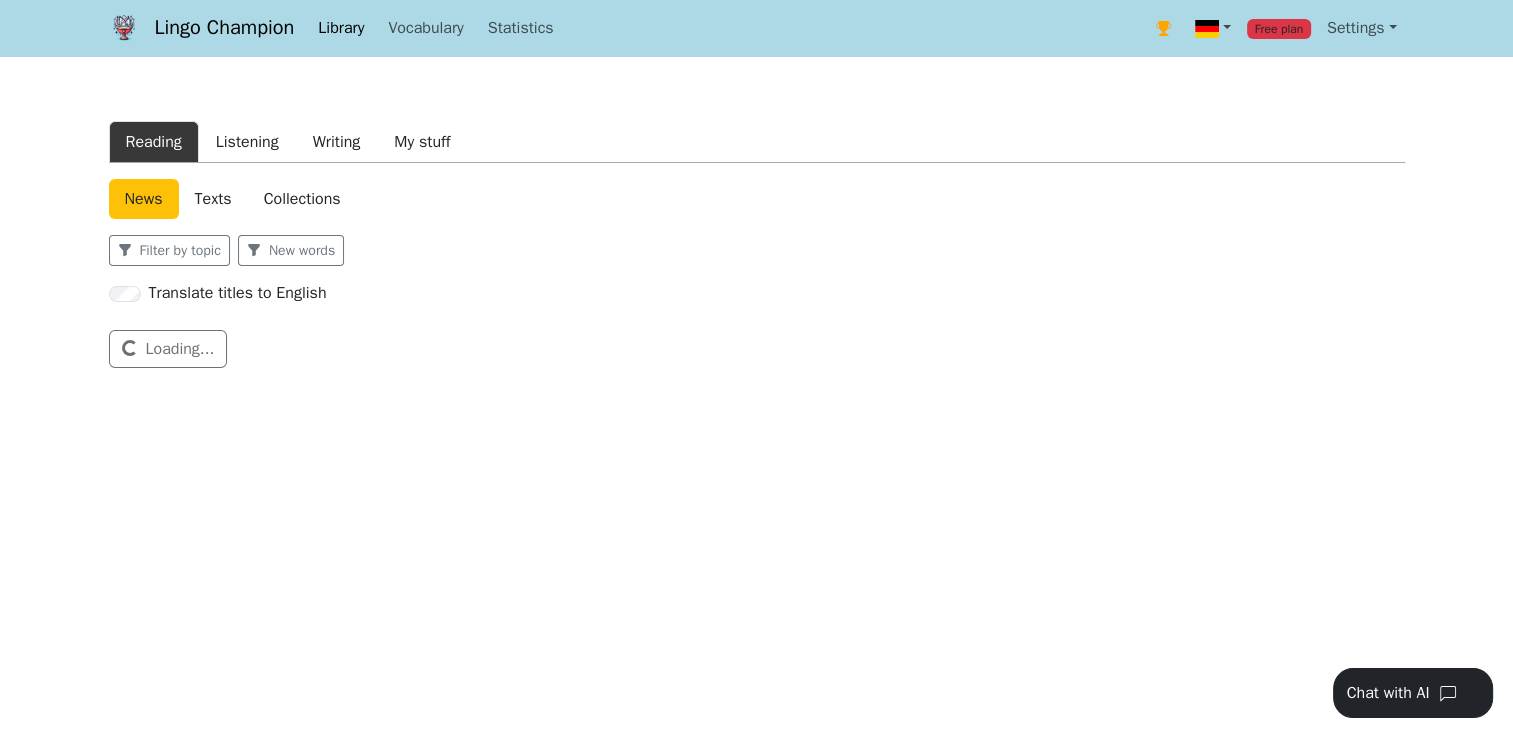scroll, scrollTop: 0, scrollLeft: 0, axis: both 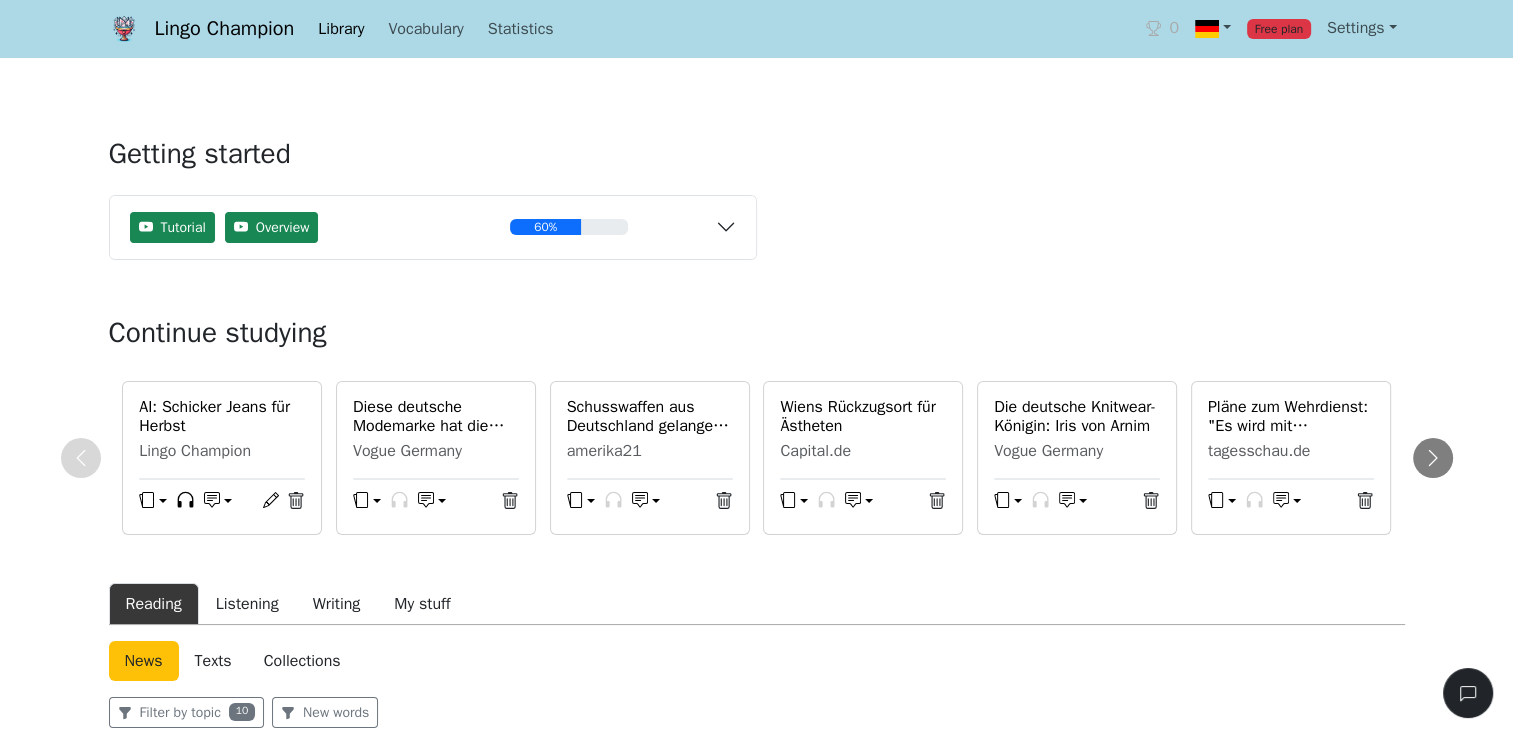 click on "AI: Schicker Jeans für Herbst Lingo Champion Diese deutsche Modemarke hat die perfekte Statement-Jeans für den Herbst - die Sie up- oder downstylen können Vogue Germany Schusswaffen aus Deutschland gelangen über die USA in großem Stil amerika21 Wiens Rückzugsort für Ästheten Capital.de Die deutsche Knitwear-Königin: Iris von Arnim Vogue Germany Pläne zum Wehrdienst: "Es wird mit Freiwilligkeit nicht funktionieren" tagesschau.de Region Düsseldorf: In diesen Gemeinden lohnt sich der Hauskauf Capital.de tagesschau tagesschau.de EU-Reaktion auf Zollbrief: Gesprächsbereitschaft mit Ablaufdatum tagesschau.de Ich komme gerade aus London - wo alle diese Clogs getragen haben Vogue Germany Diese vier deutschen Schlösser gehören jetzt zum Weltkulturerbe reisereporter tagesschau.de Reading 10" at bounding box center [757, 3455] 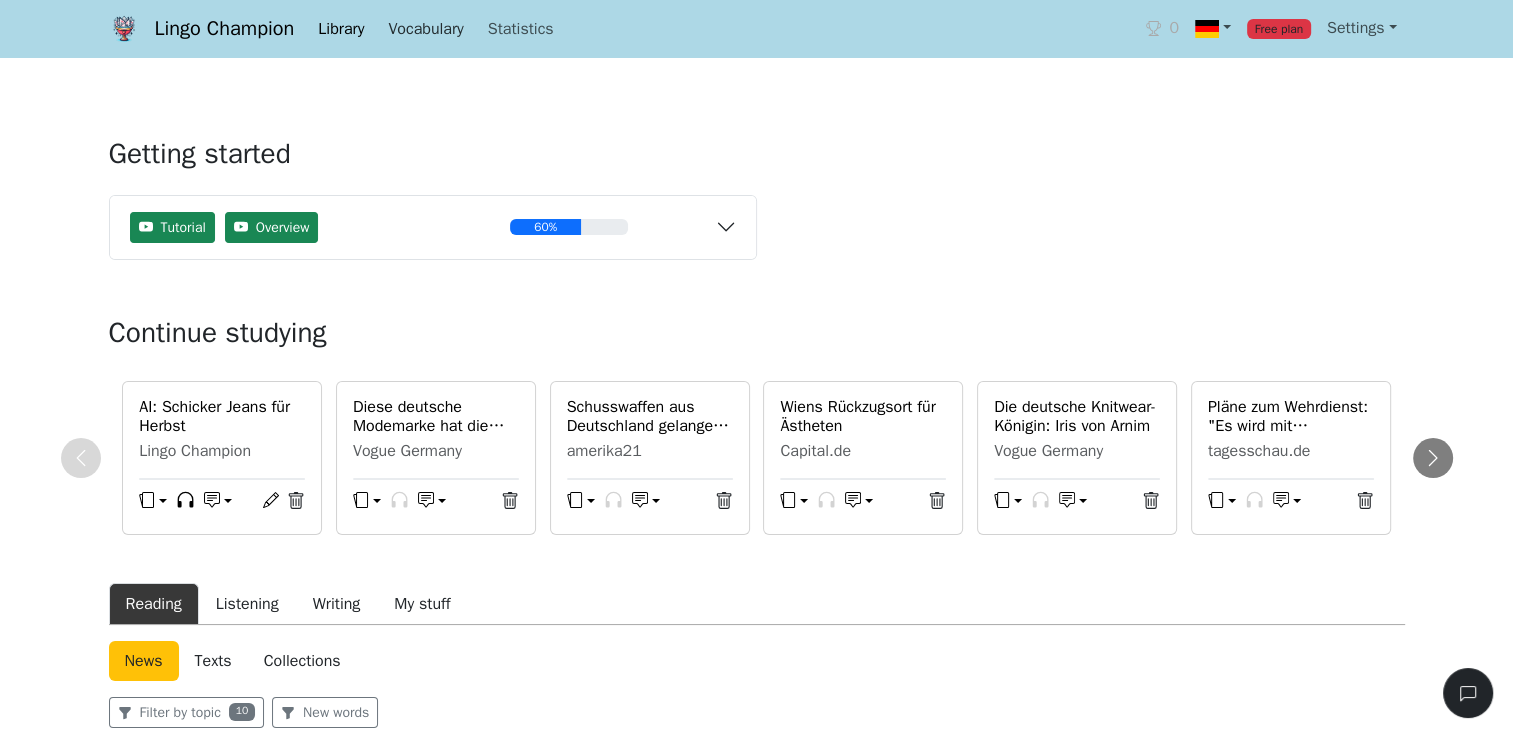 click on "Vocabulary" at bounding box center [425, 29] 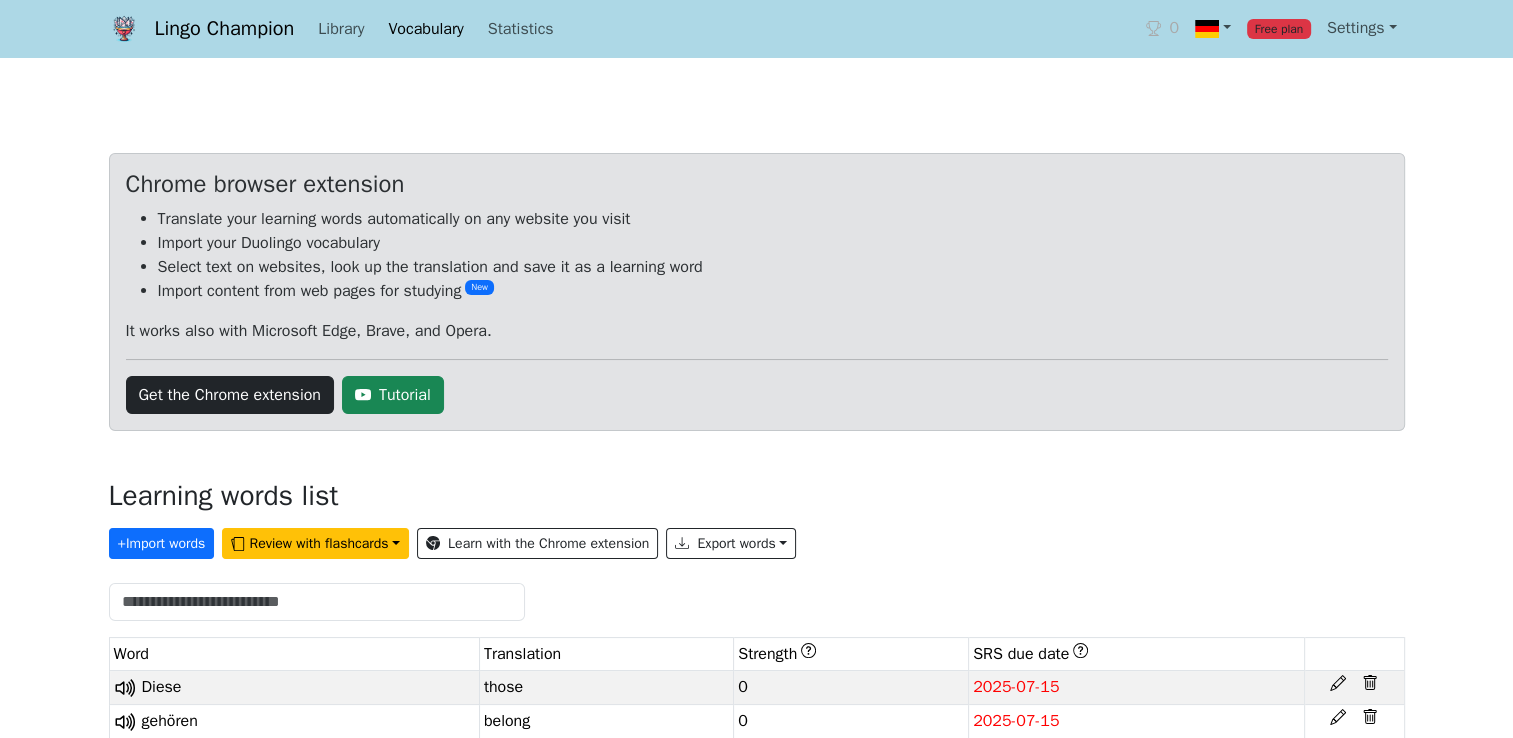 click on "[DATE]" at bounding box center [756, 419] 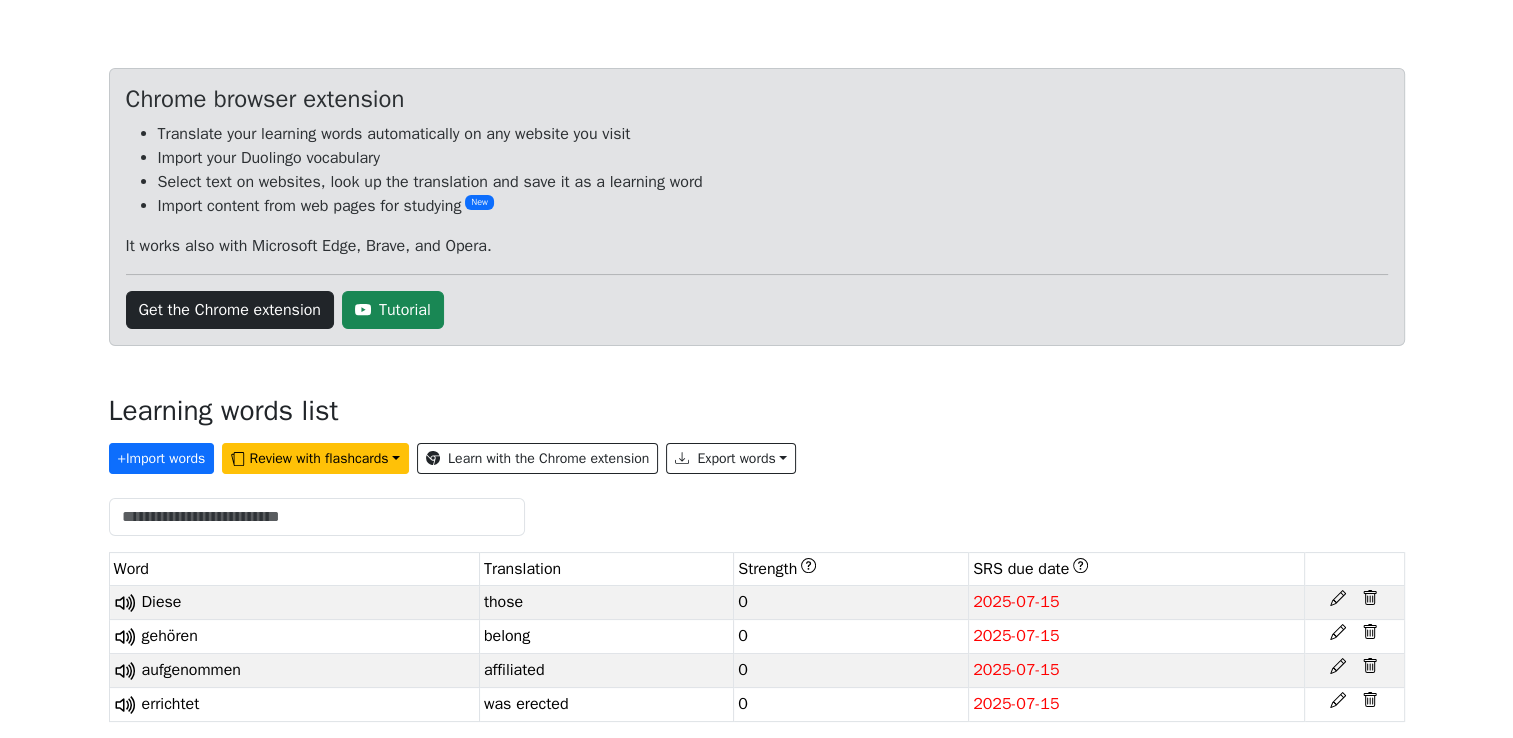 scroll, scrollTop: 104, scrollLeft: 0, axis: vertical 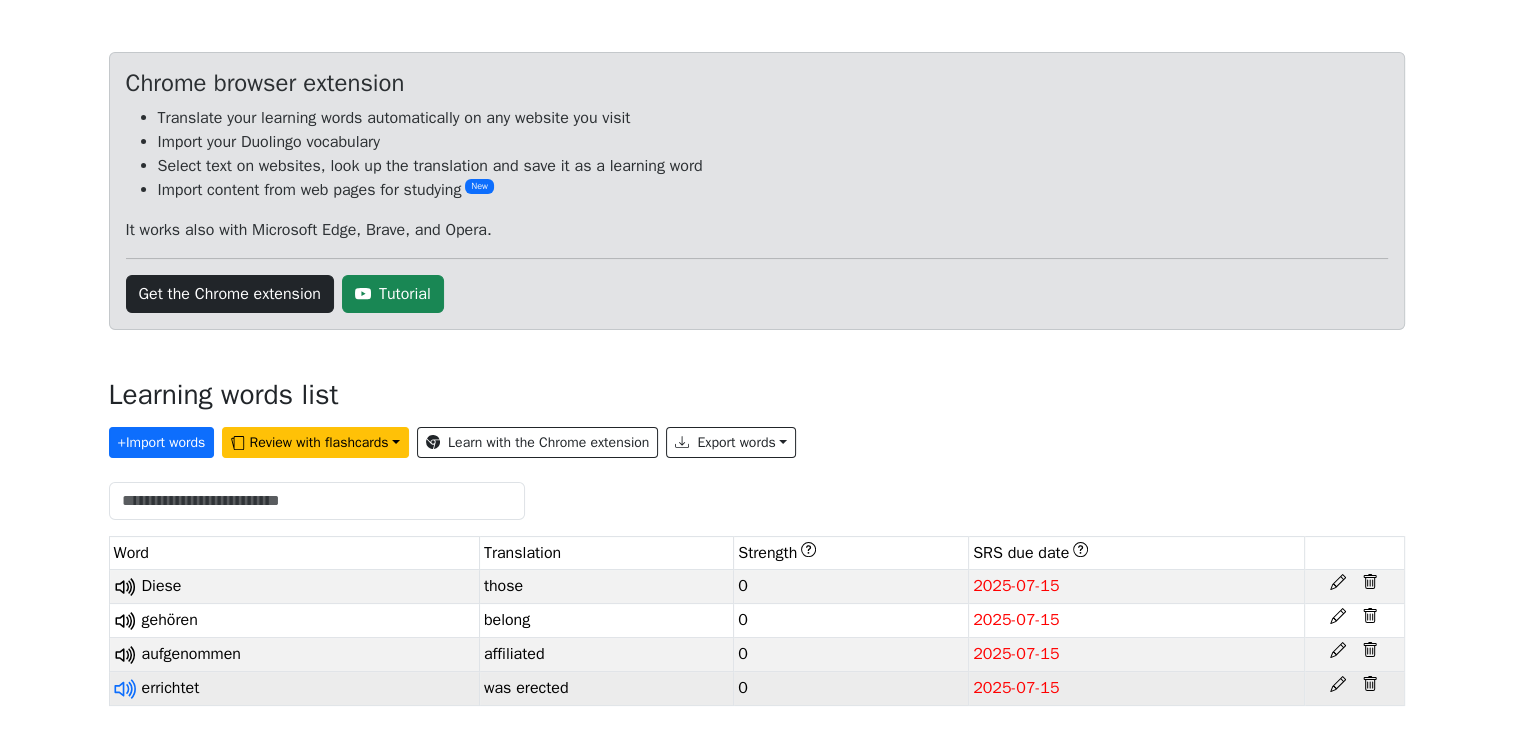 click 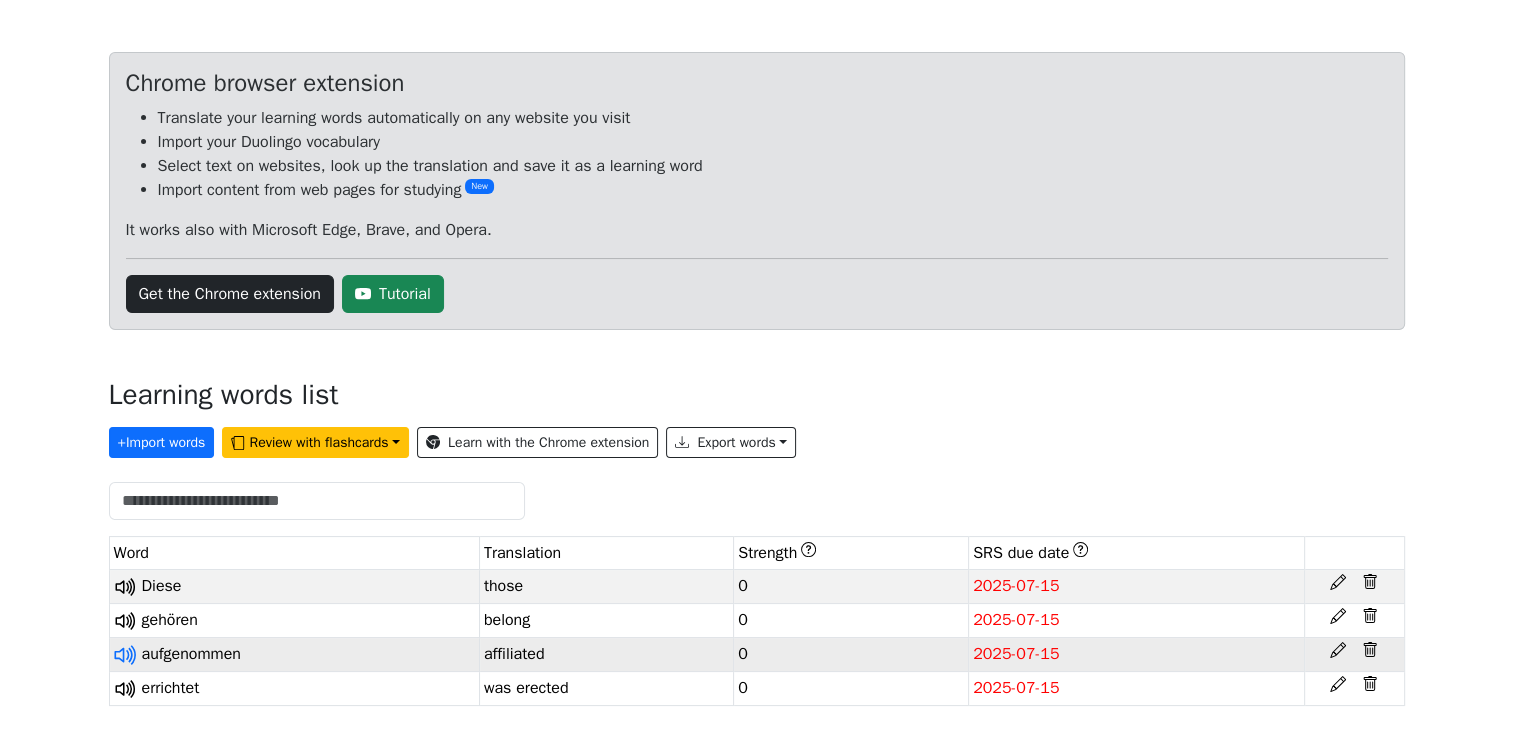click 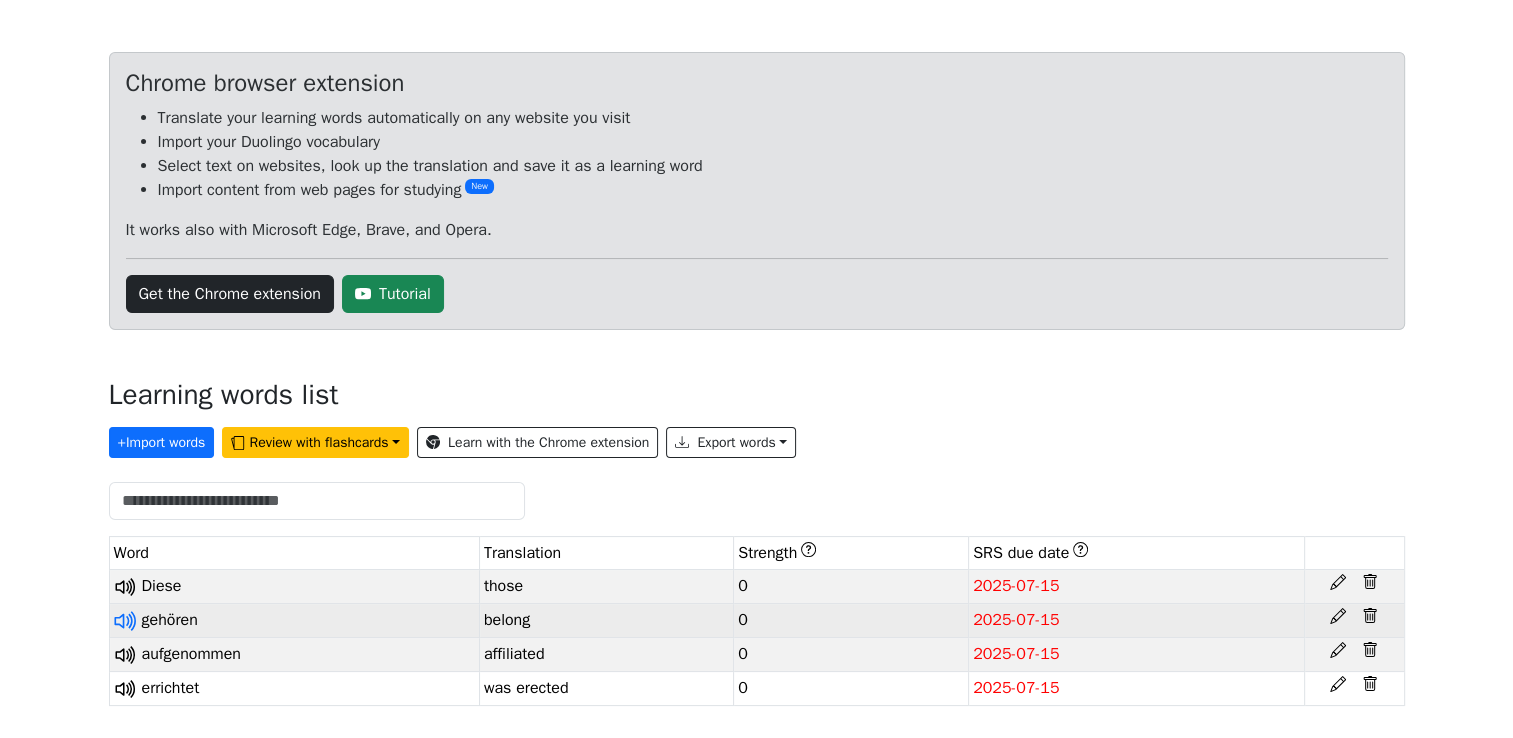 click 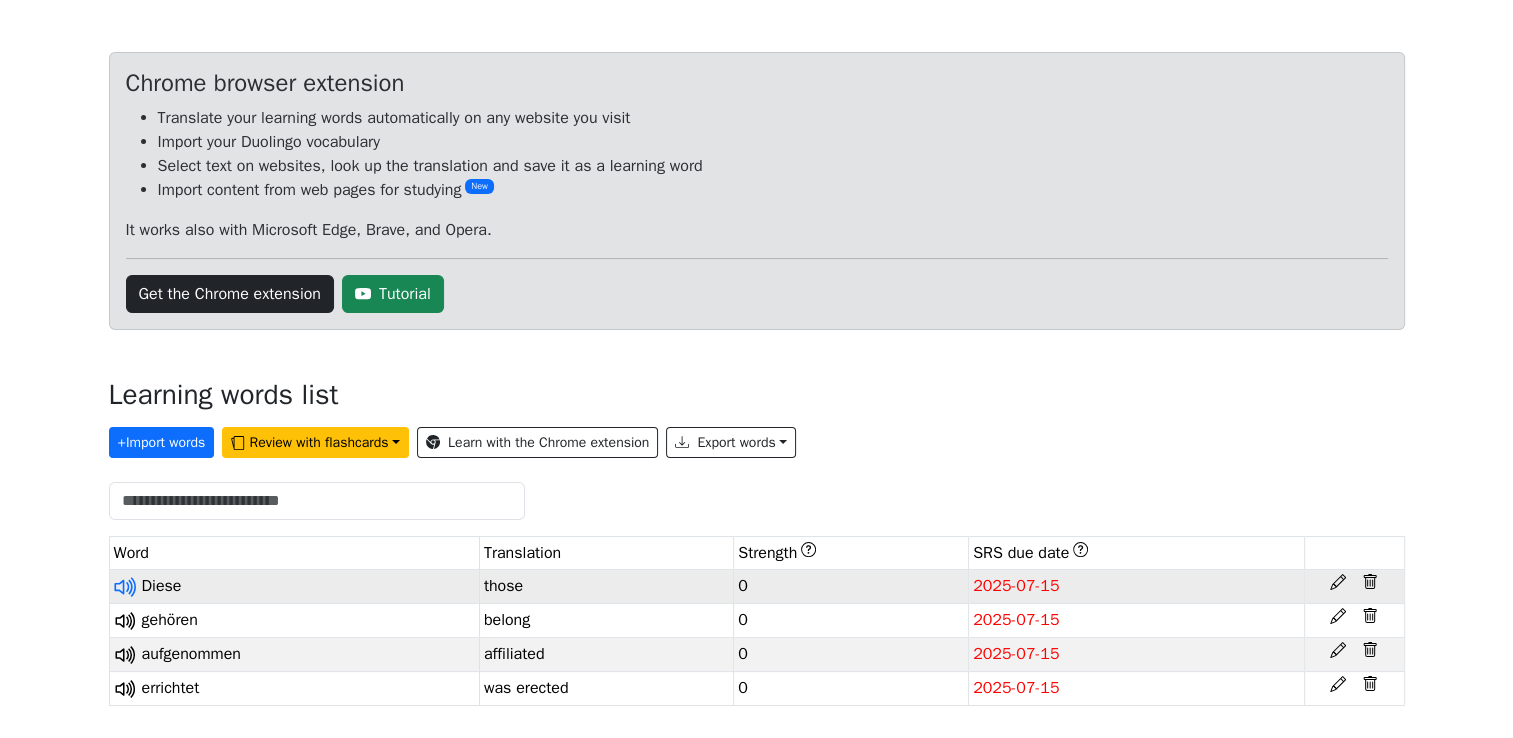 click 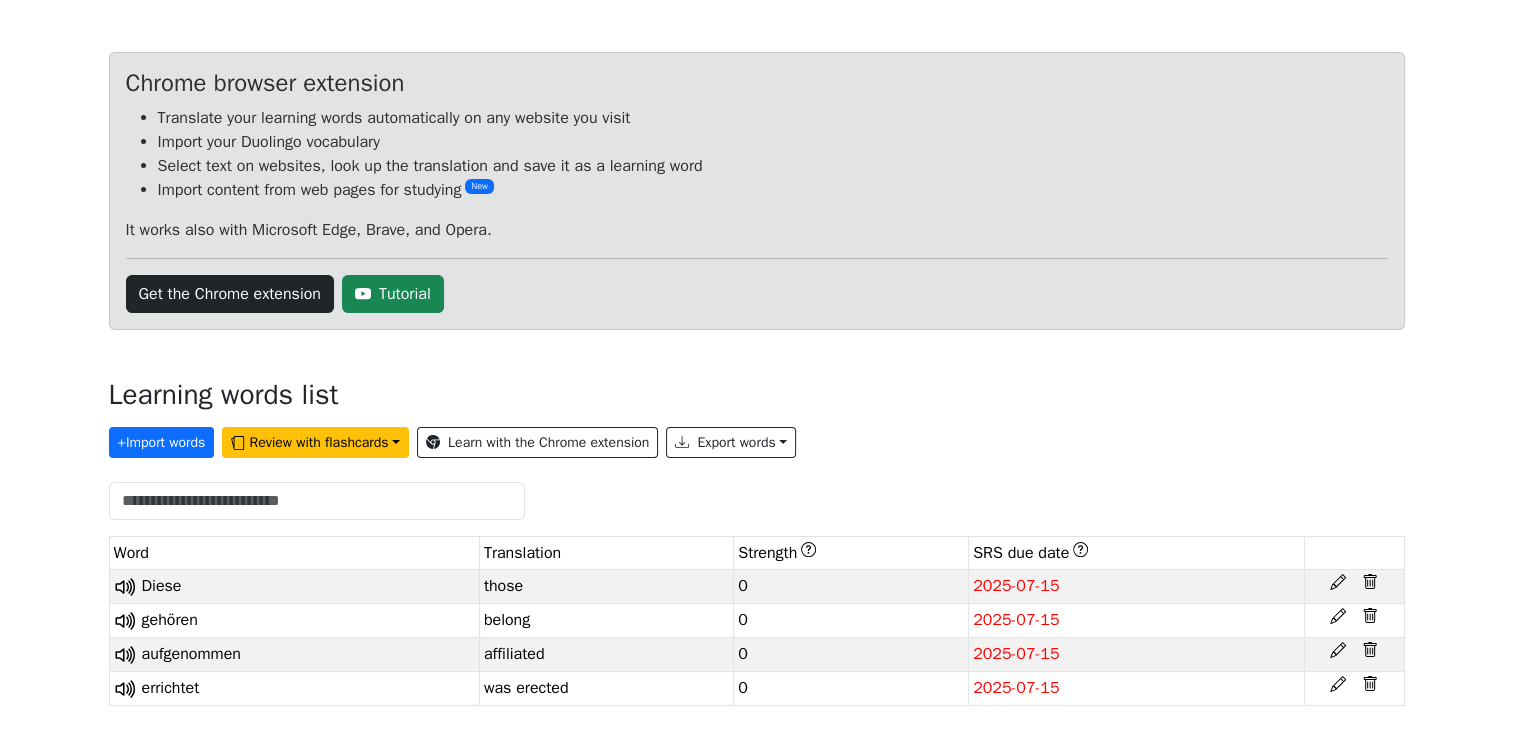 click on "Get the Chrome extension Tutorial" at bounding box center [757, 294] 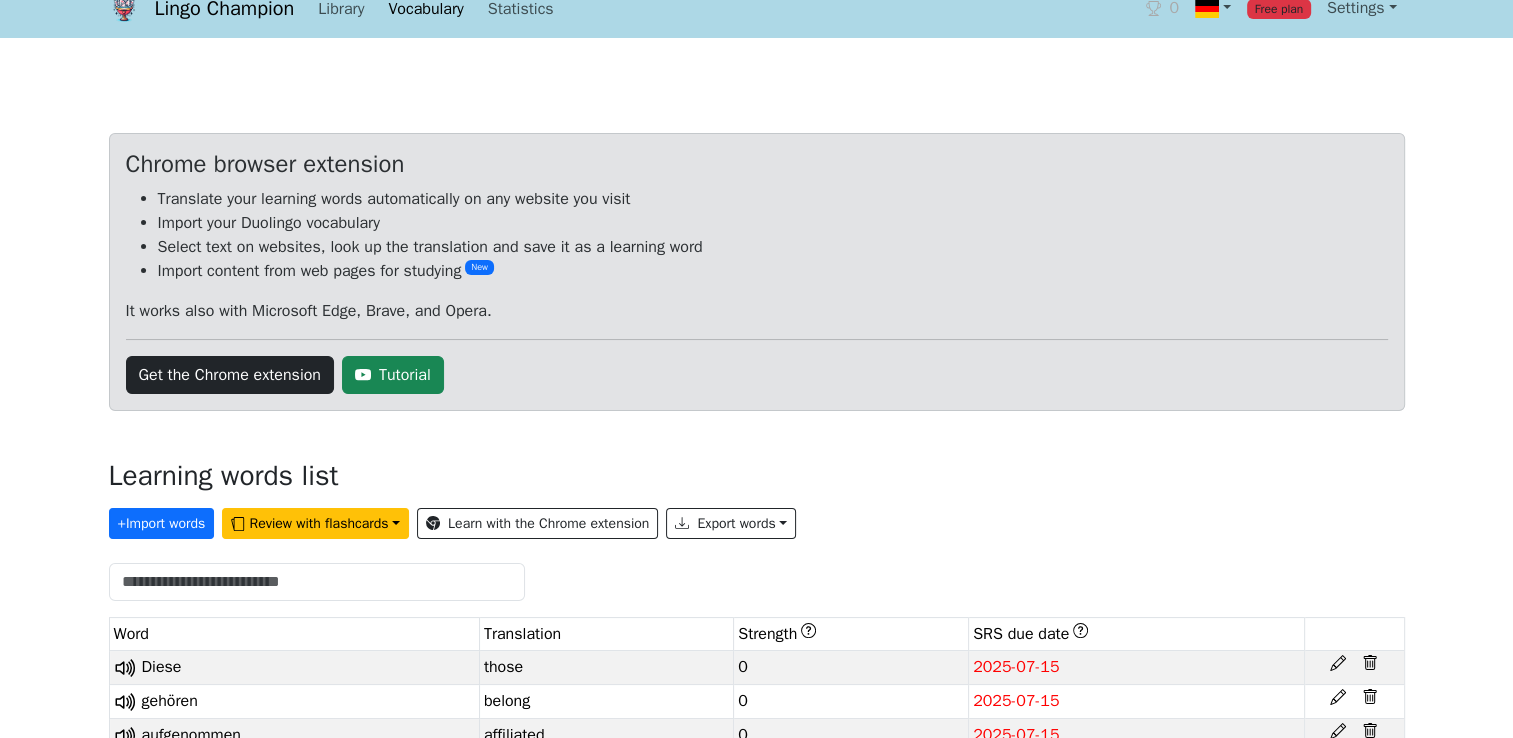 scroll, scrollTop: 0, scrollLeft: 0, axis: both 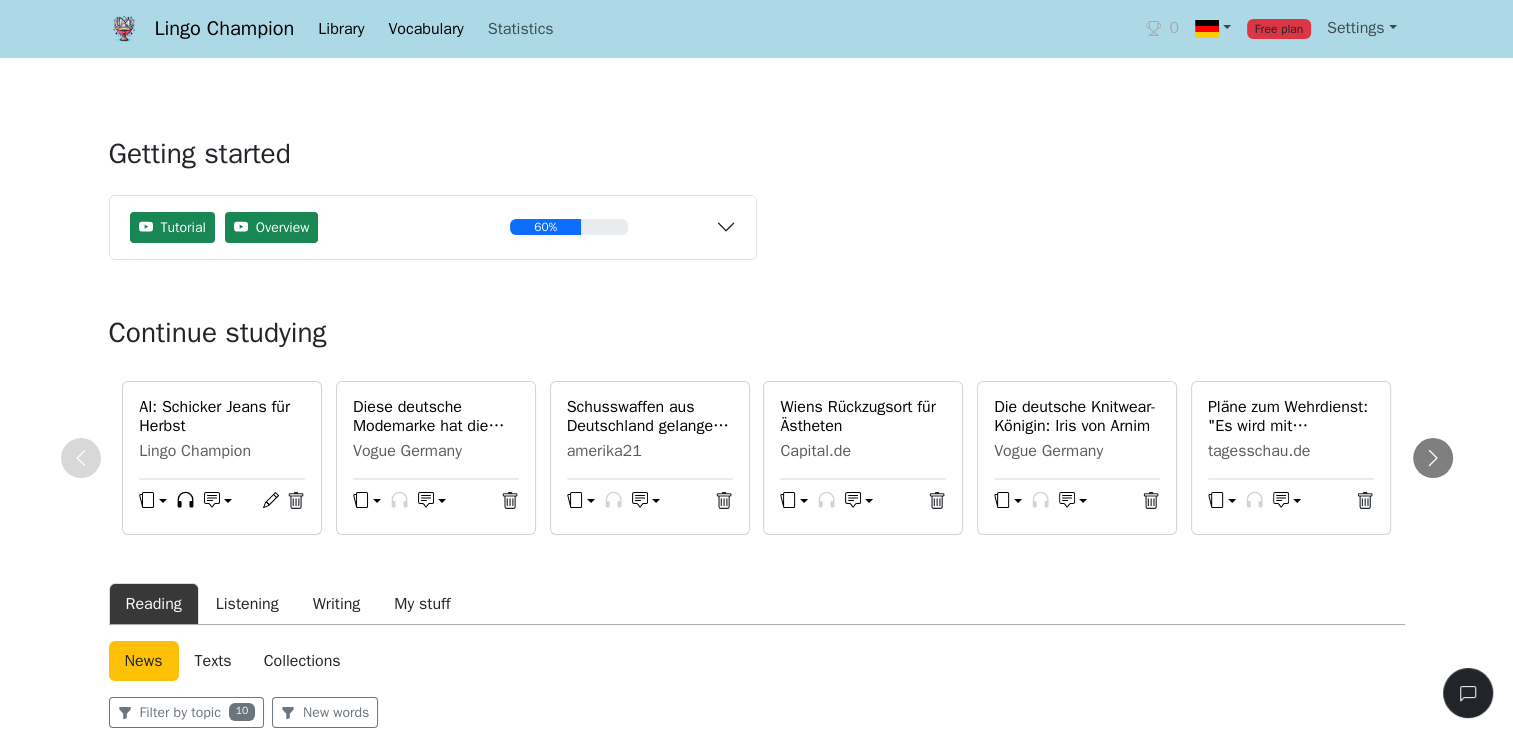 click on "Library" at bounding box center [341, 29] 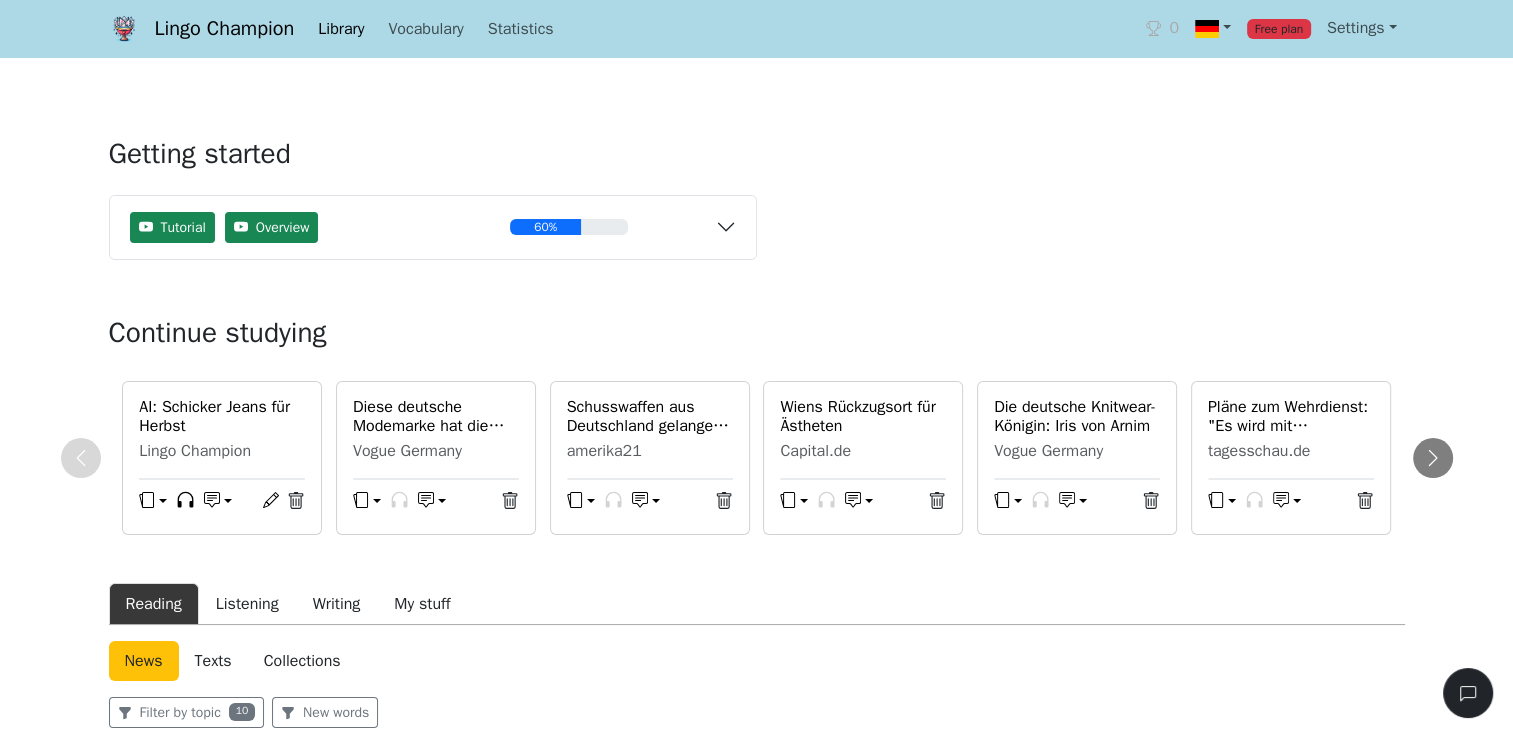 click on "Library" at bounding box center (341, 29) 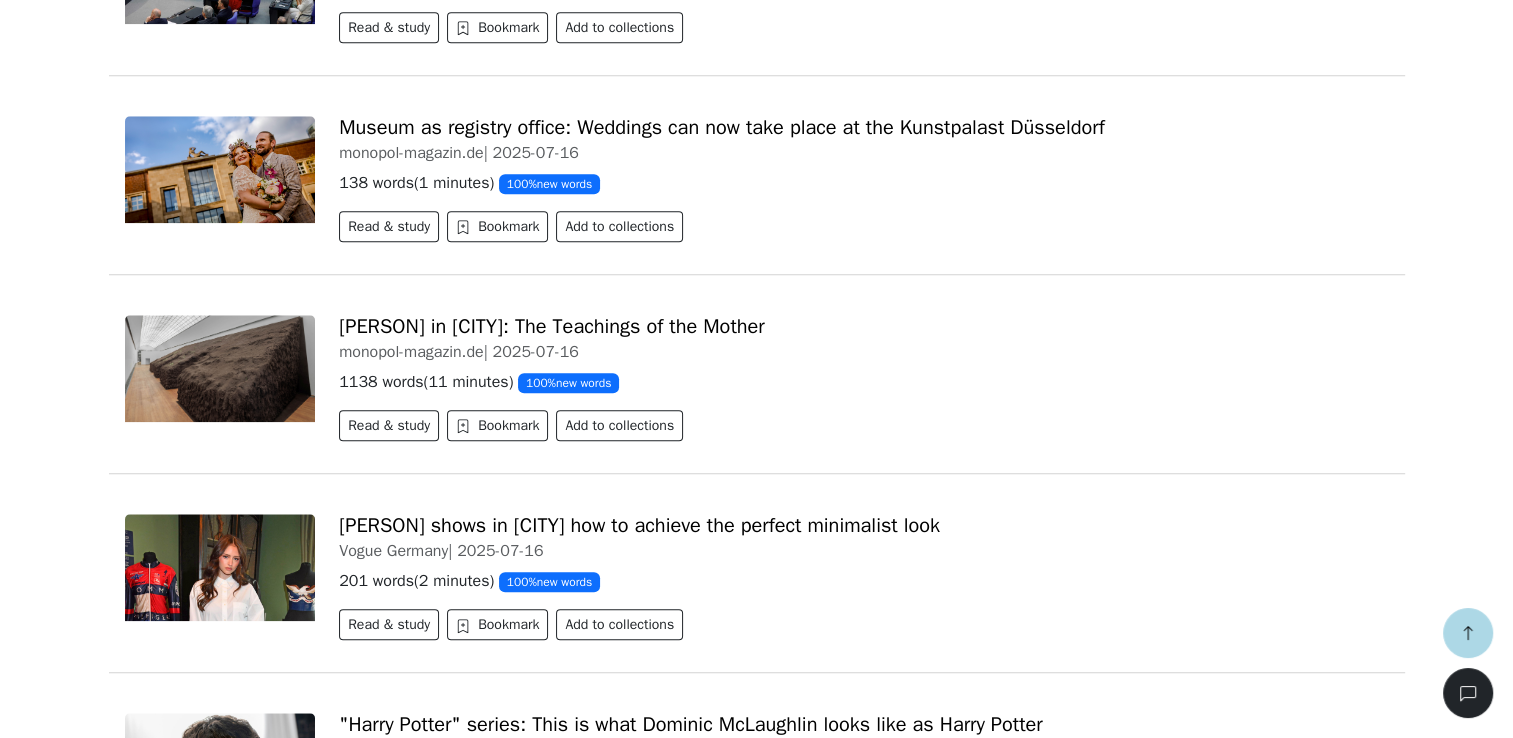 scroll, scrollTop: 2000, scrollLeft: 0, axis: vertical 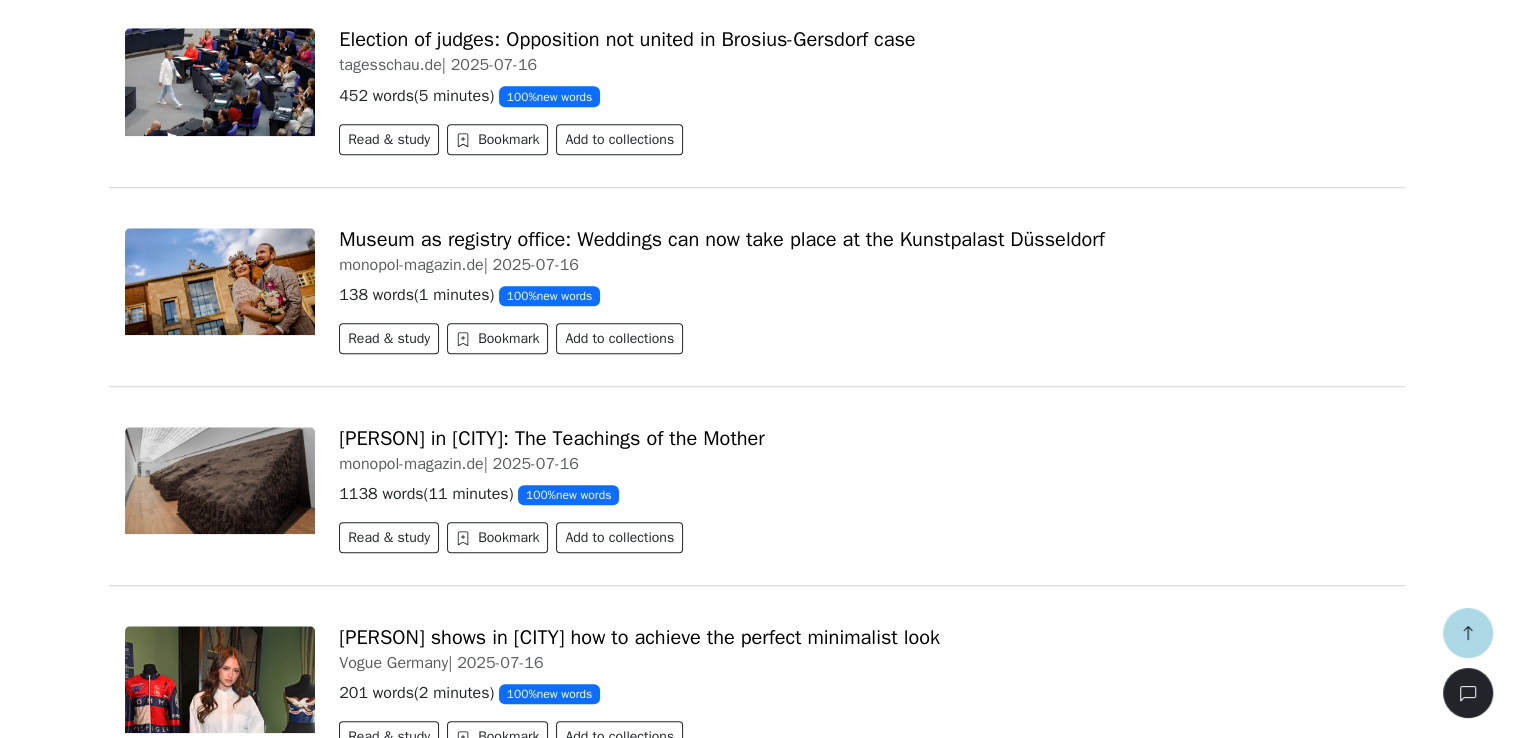click on "monopol-magazin.de | [DATE]" at bounding box center [863, 265] 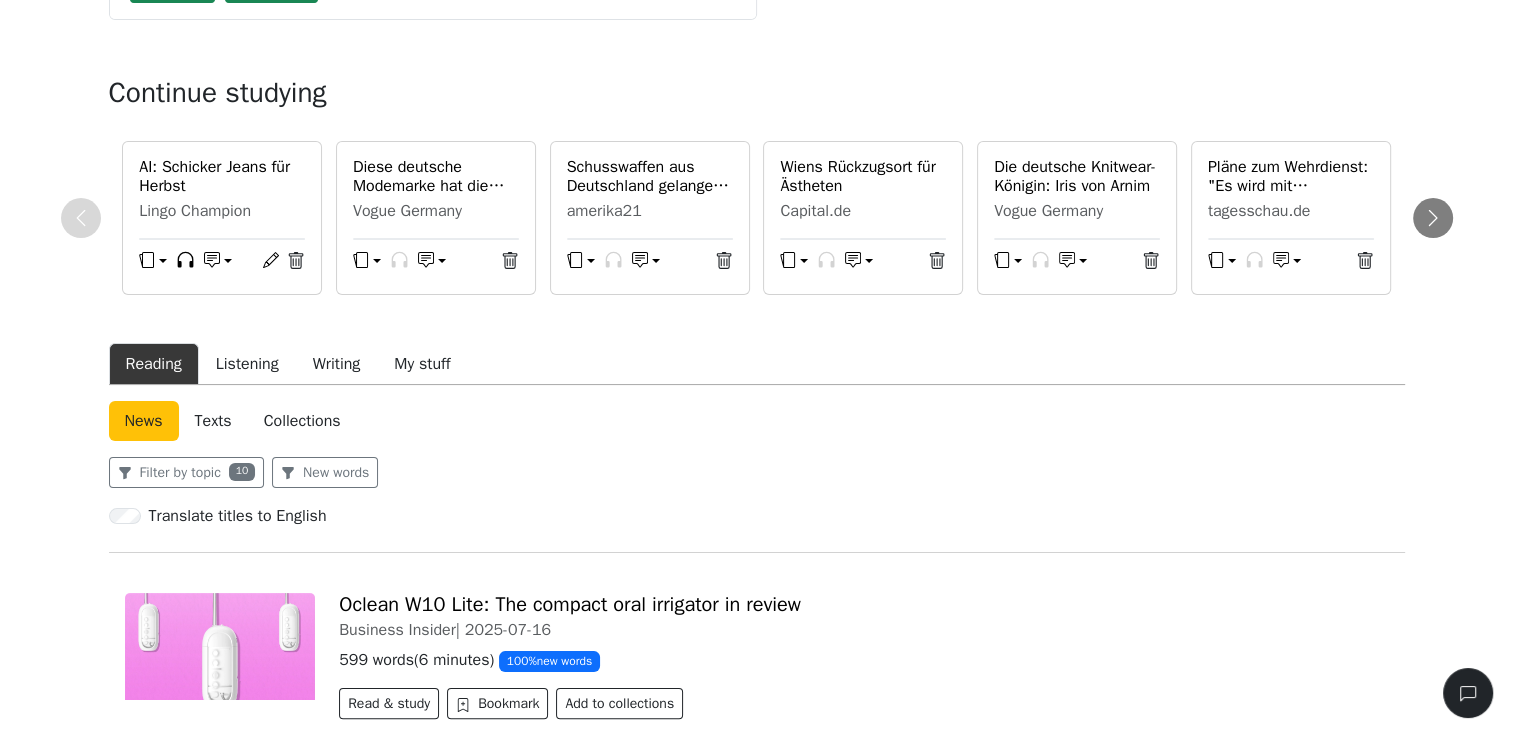 scroll, scrollTop: 280, scrollLeft: 0, axis: vertical 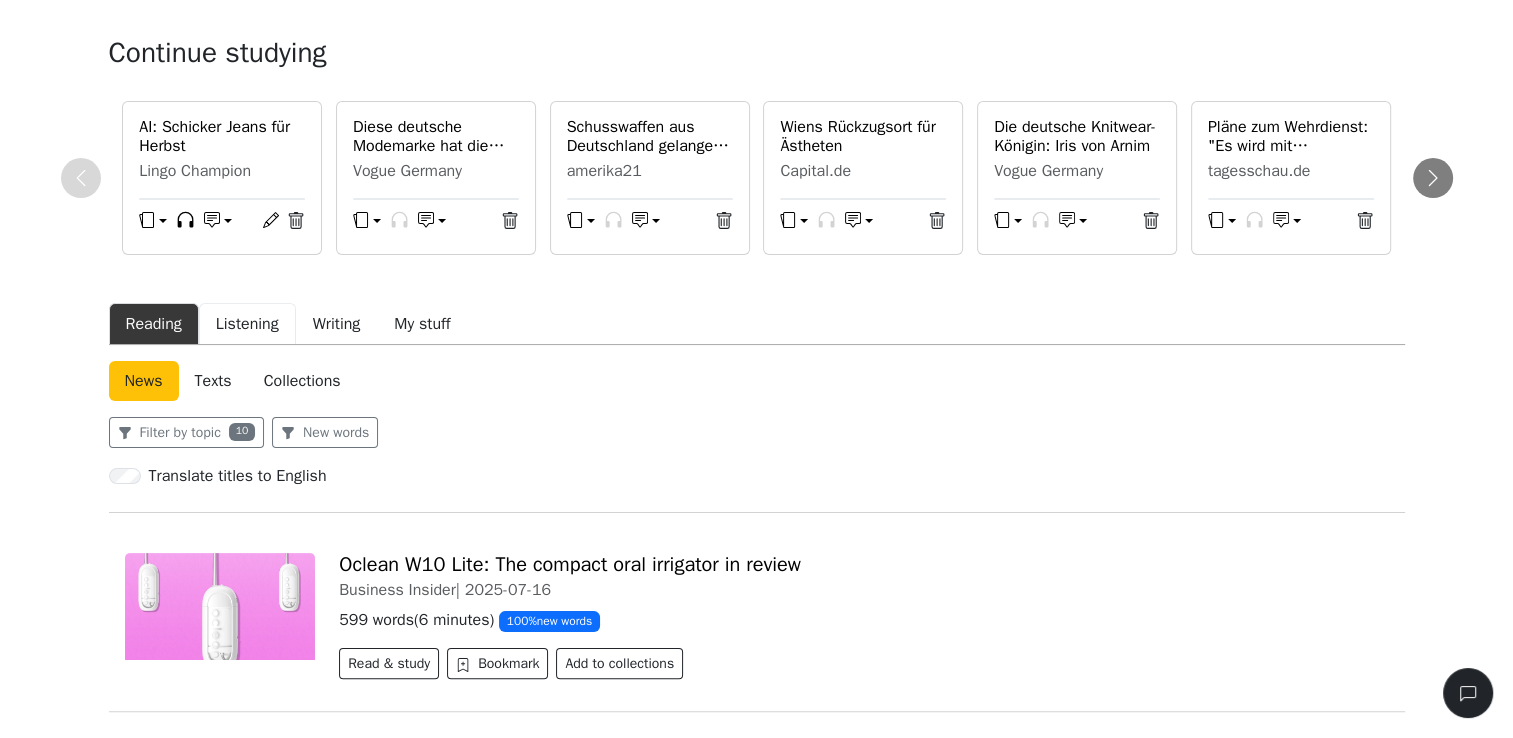 click on "Listening" at bounding box center [247, 324] 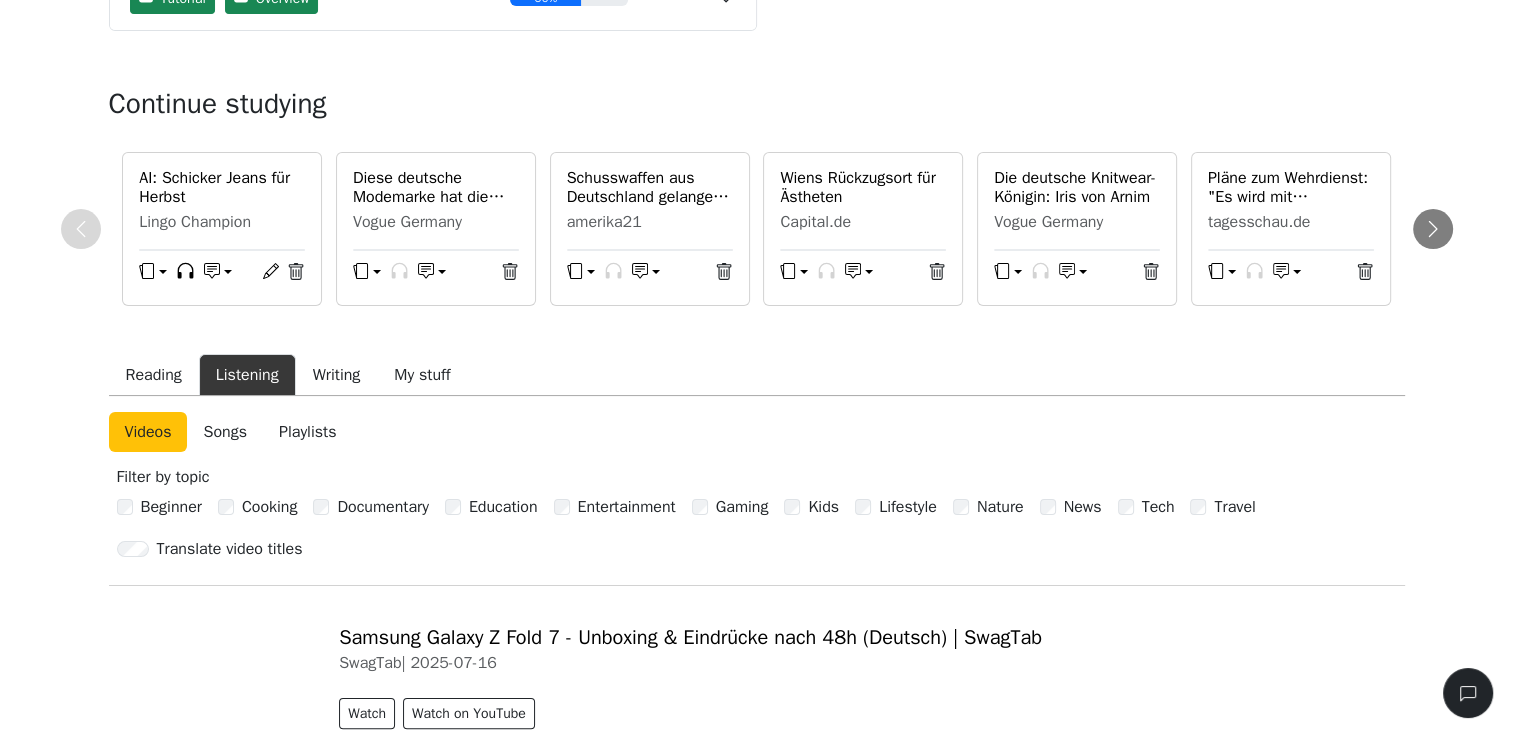 scroll, scrollTop: 280, scrollLeft: 0, axis: vertical 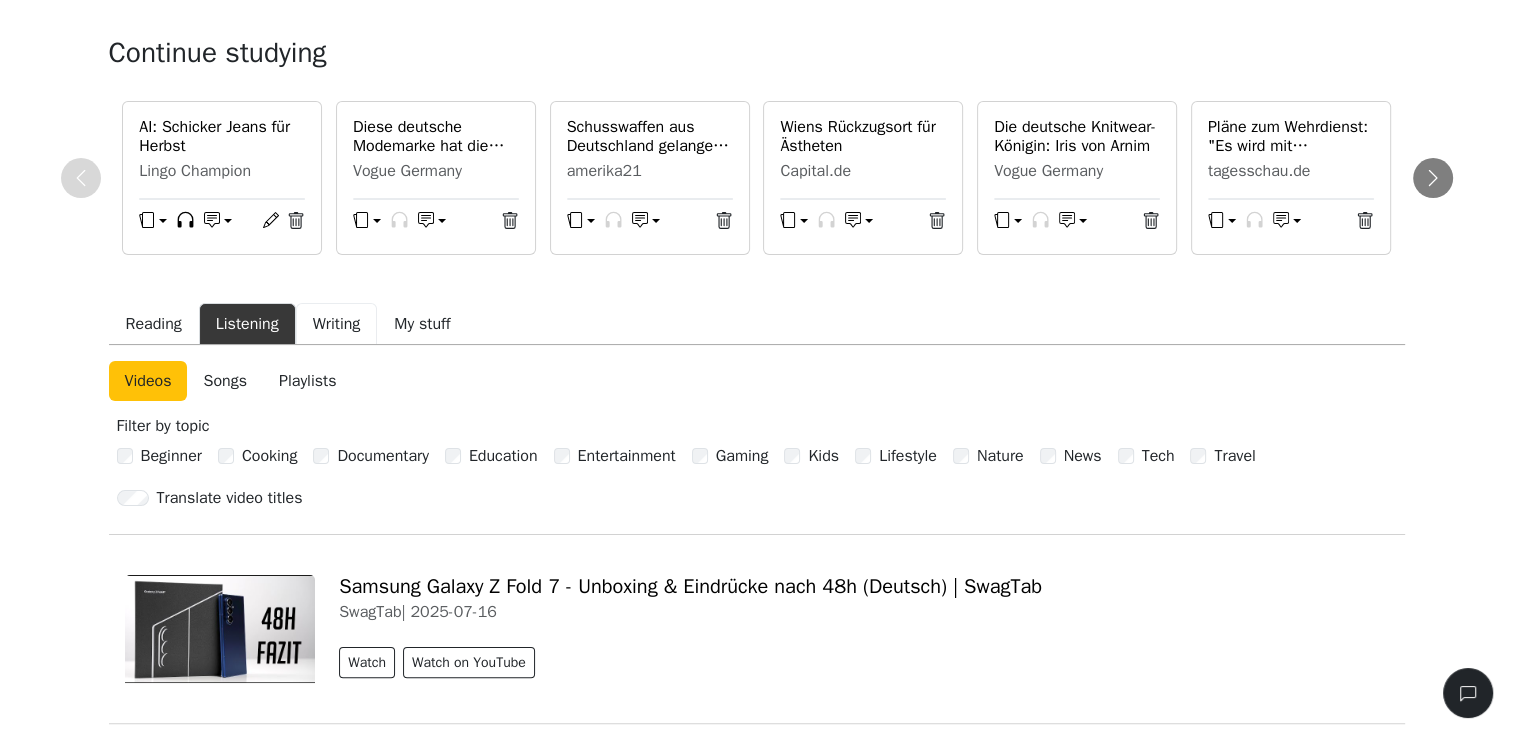 click on "Writing" at bounding box center [337, 324] 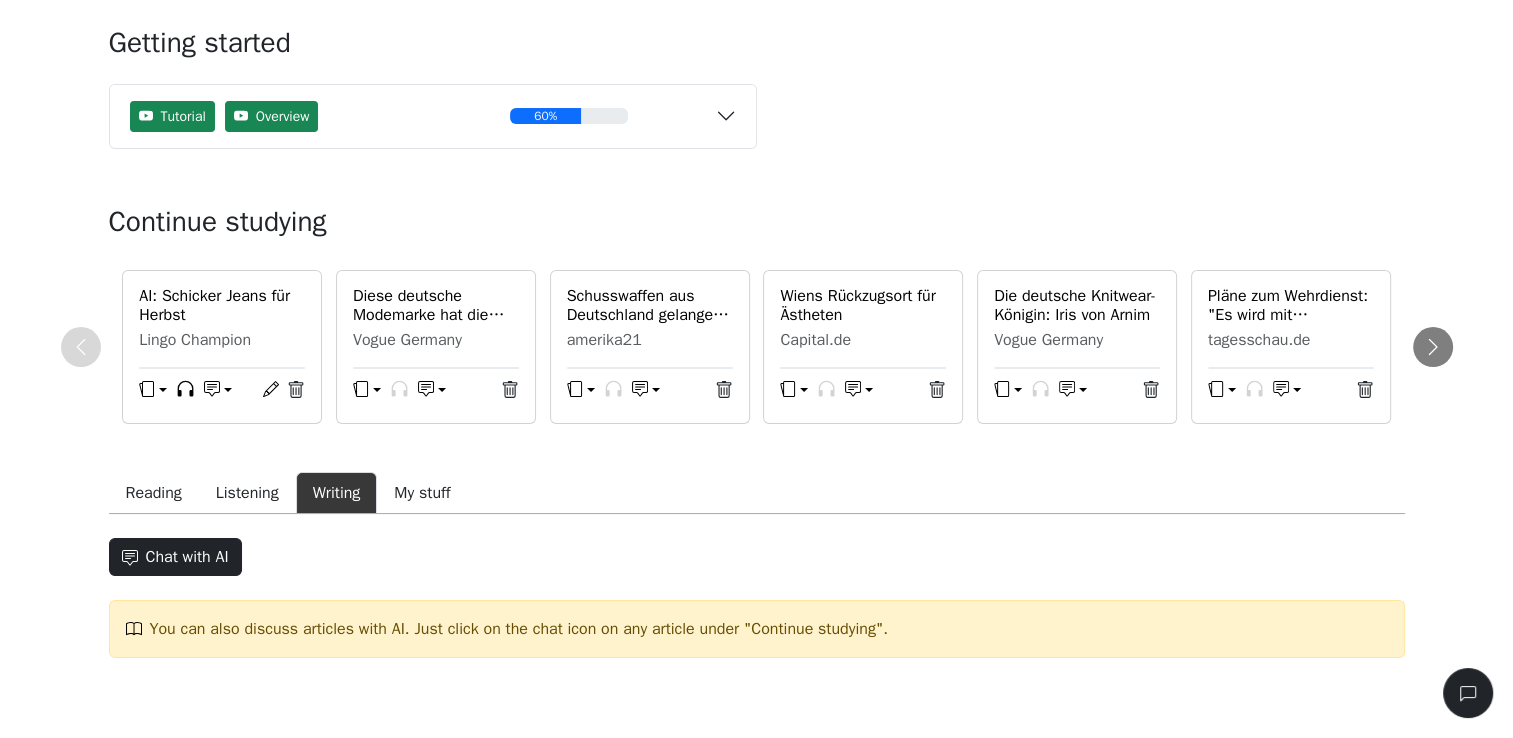 scroll, scrollTop: 110, scrollLeft: 0, axis: vertical 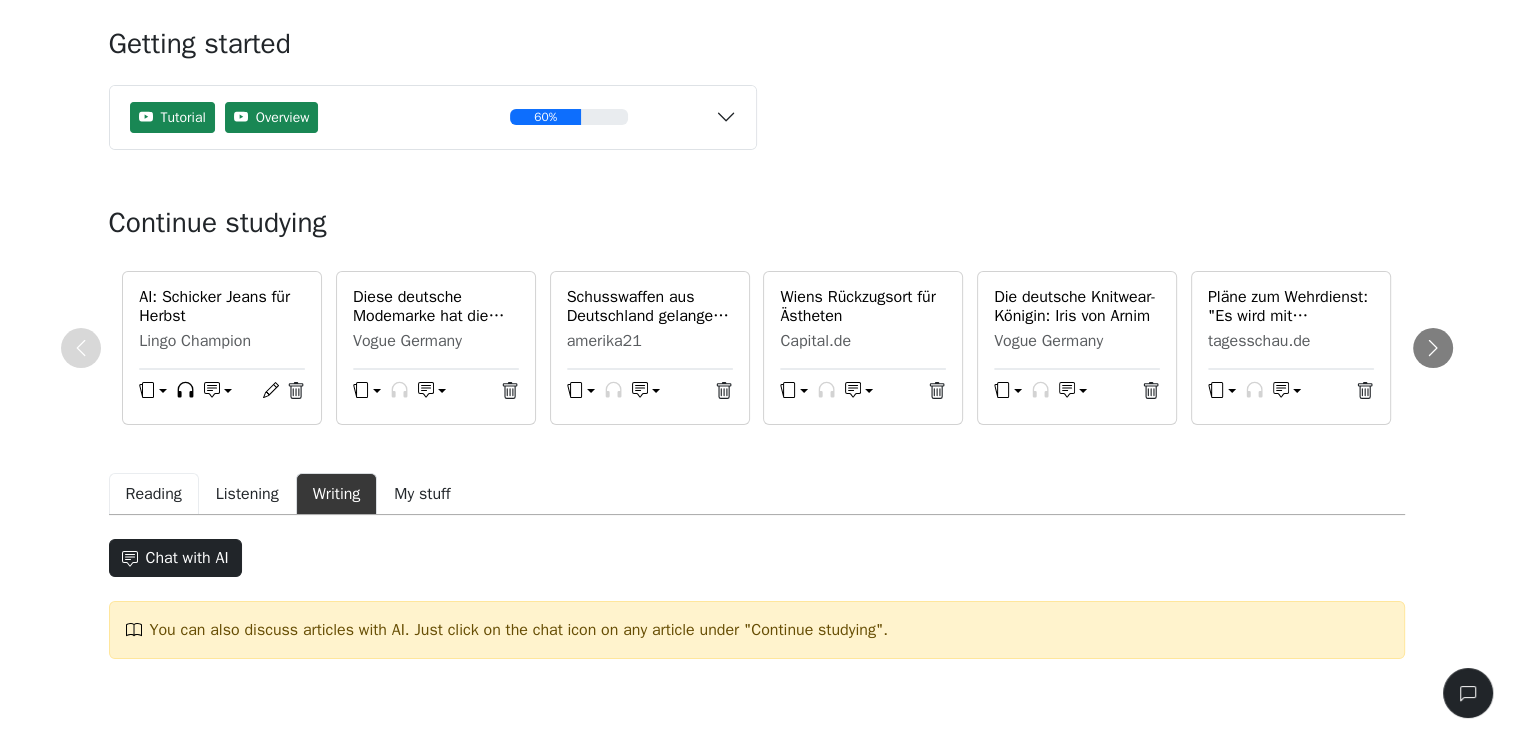 click on "Reading" at bounding box center (154, 494) 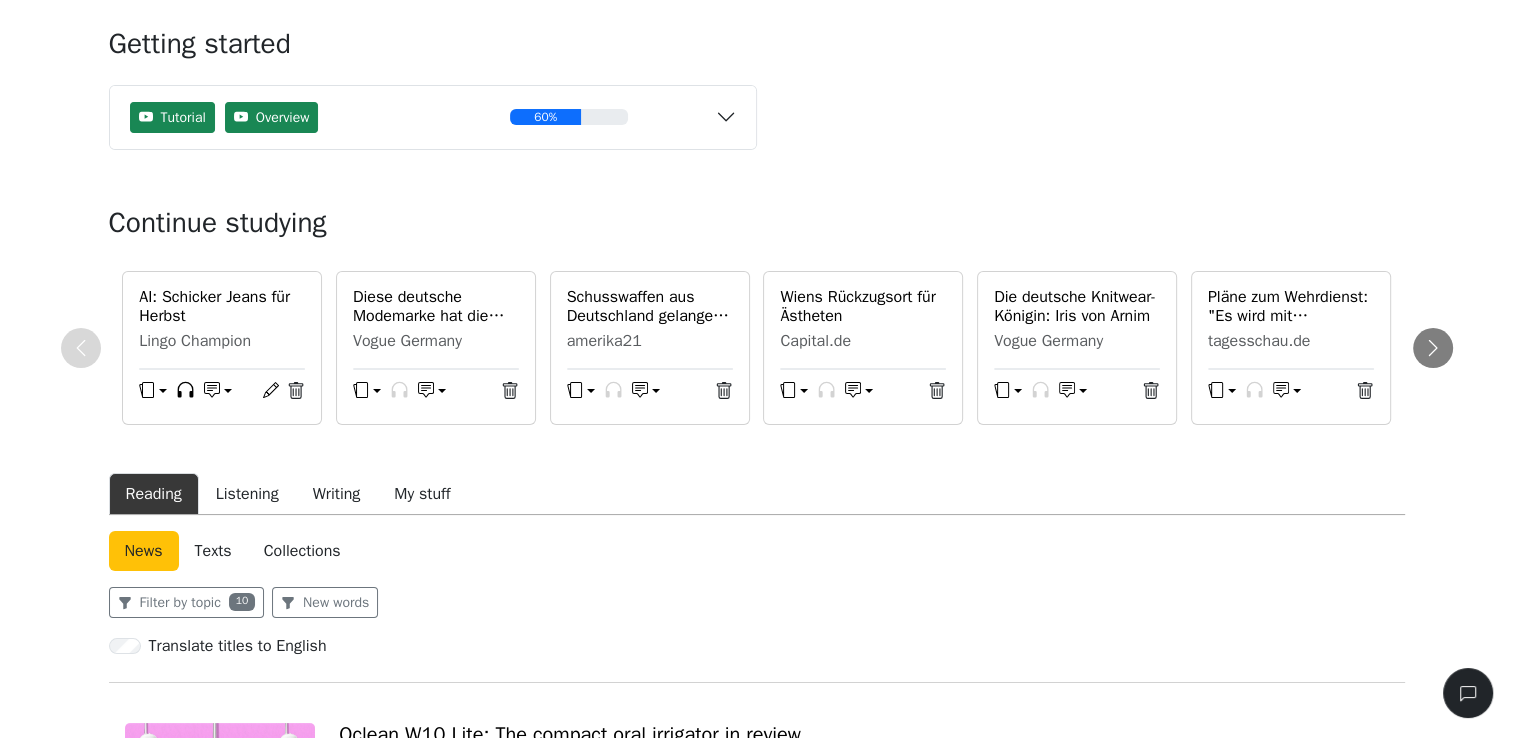 click on "AI: Schicker Jeans für Herbst Lingo Champion Diese deutsche Modemarke hat die perfekte Statement-Jeans für den Herbst - die Sie up- oder downstylen können Vogue Germany Schusswaffen aus Deutschland gelangen über die USA in großem Stil amerika21 Wiens Rückzugsort für Ästheten Capital.de Die deutsche Knitwear-Königin: [PERSON] Vogue Germany Pläne zum Wehrdienst: "Es wird mit Freiwilligkeit nicht funktionieren" tagesschau.de Region [CITY]: In diesen Gemeinden lohnt sich der Hauskauf News" at bounding box center (756, 3325) 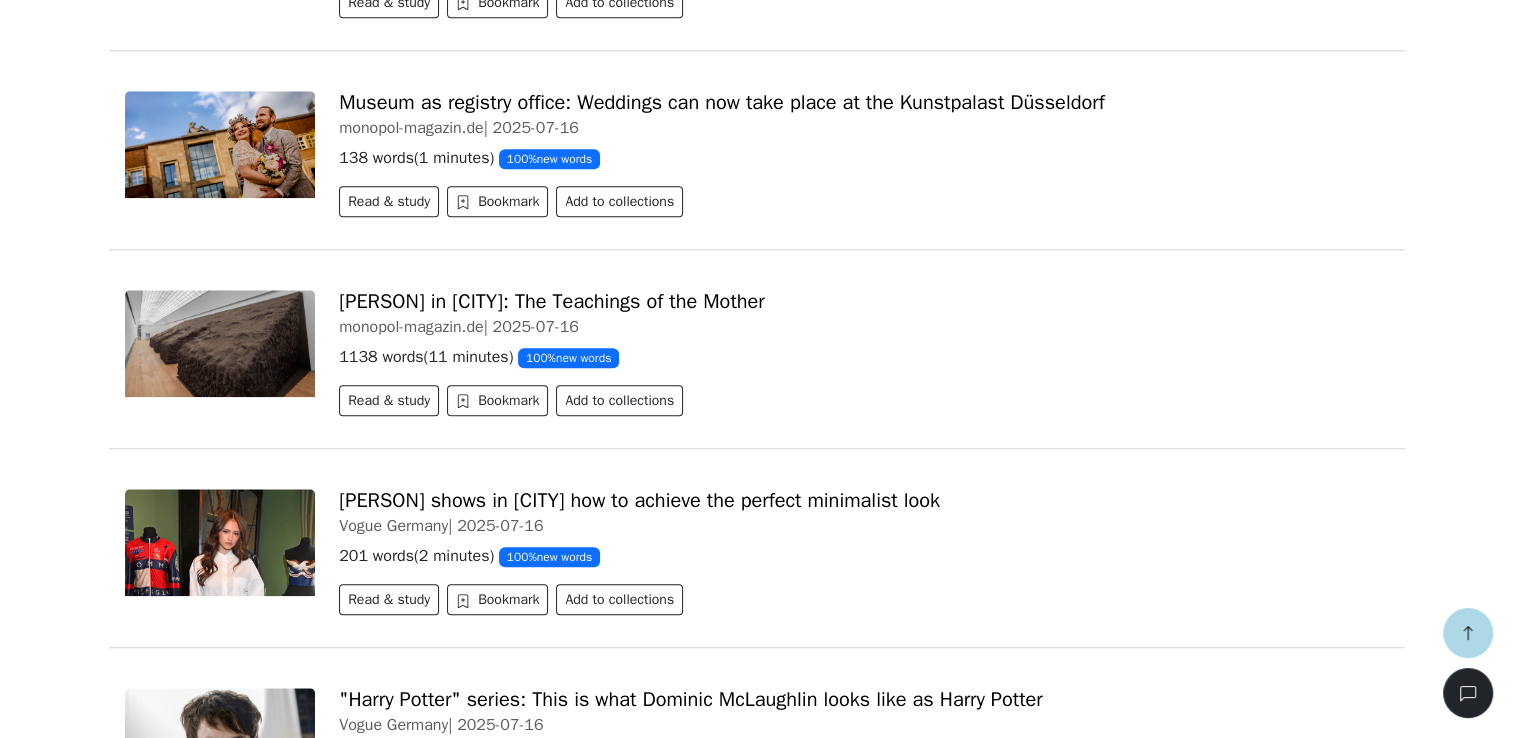 scroll, scrollTop: 2150, scrollLeft: 0, axis: vertical 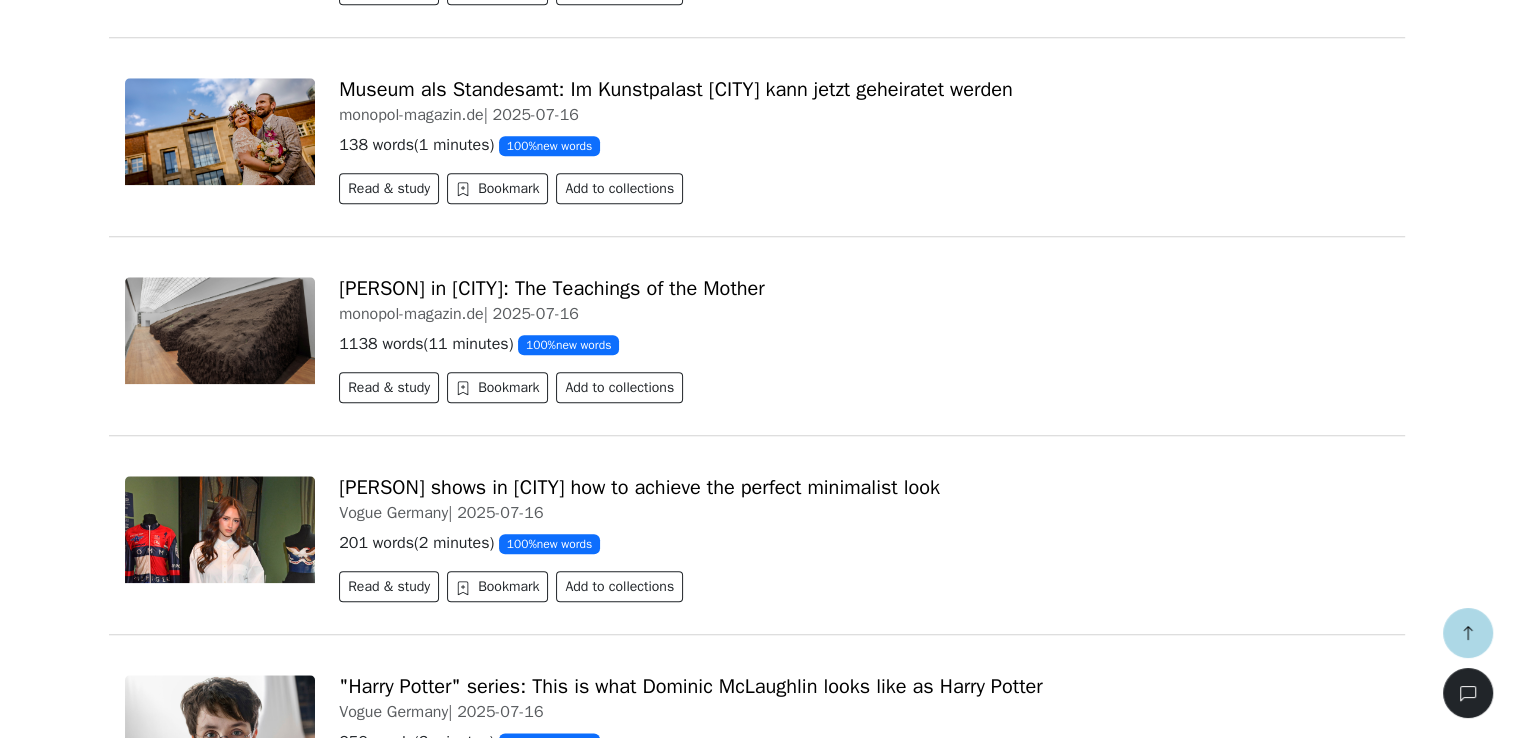 click on "Museum als Standesamt: Im Kunstpalast [CITY] kann jetzt geheiratet werden" at bounding box center (675, 89) 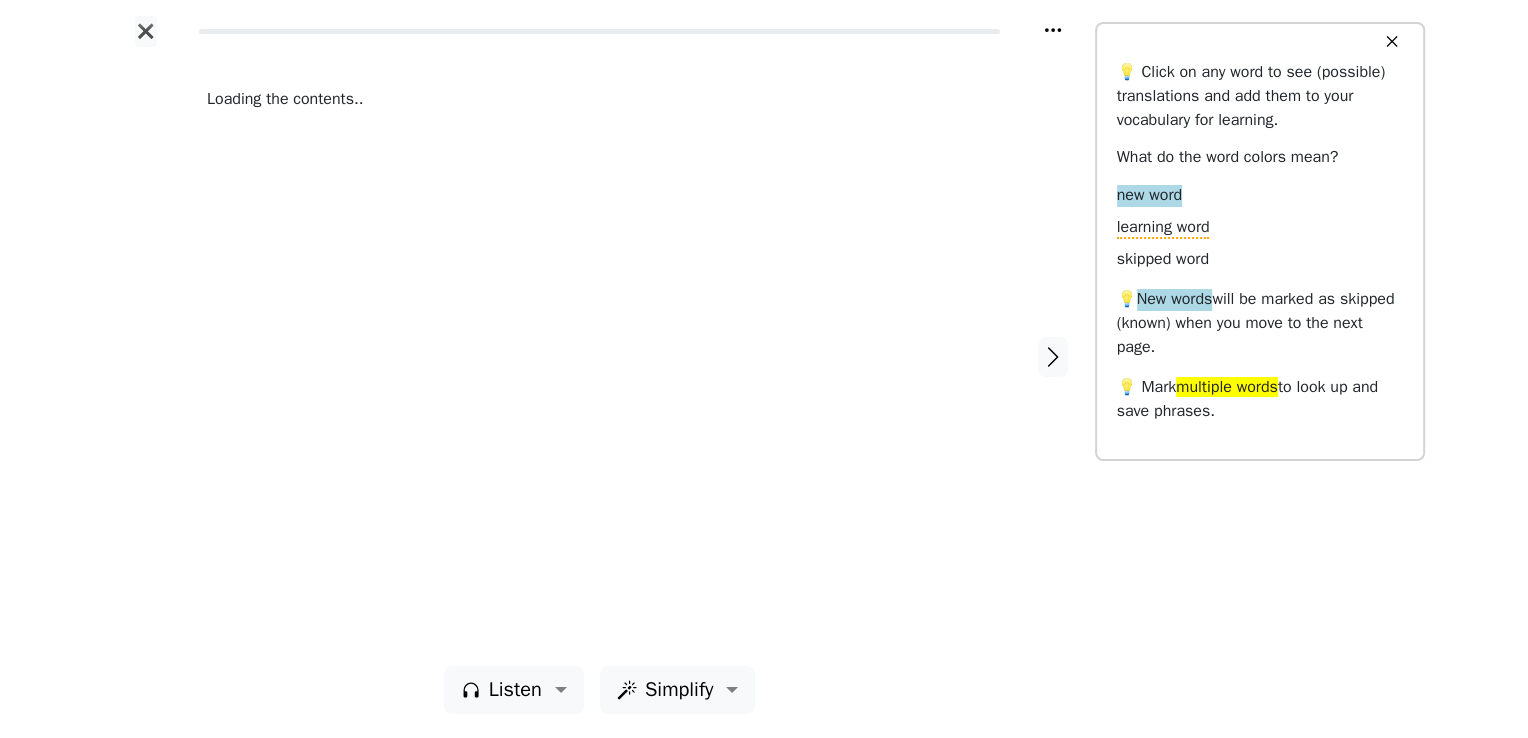 scroll, scrollTop: 0, scrollLeft: 0, axis: both 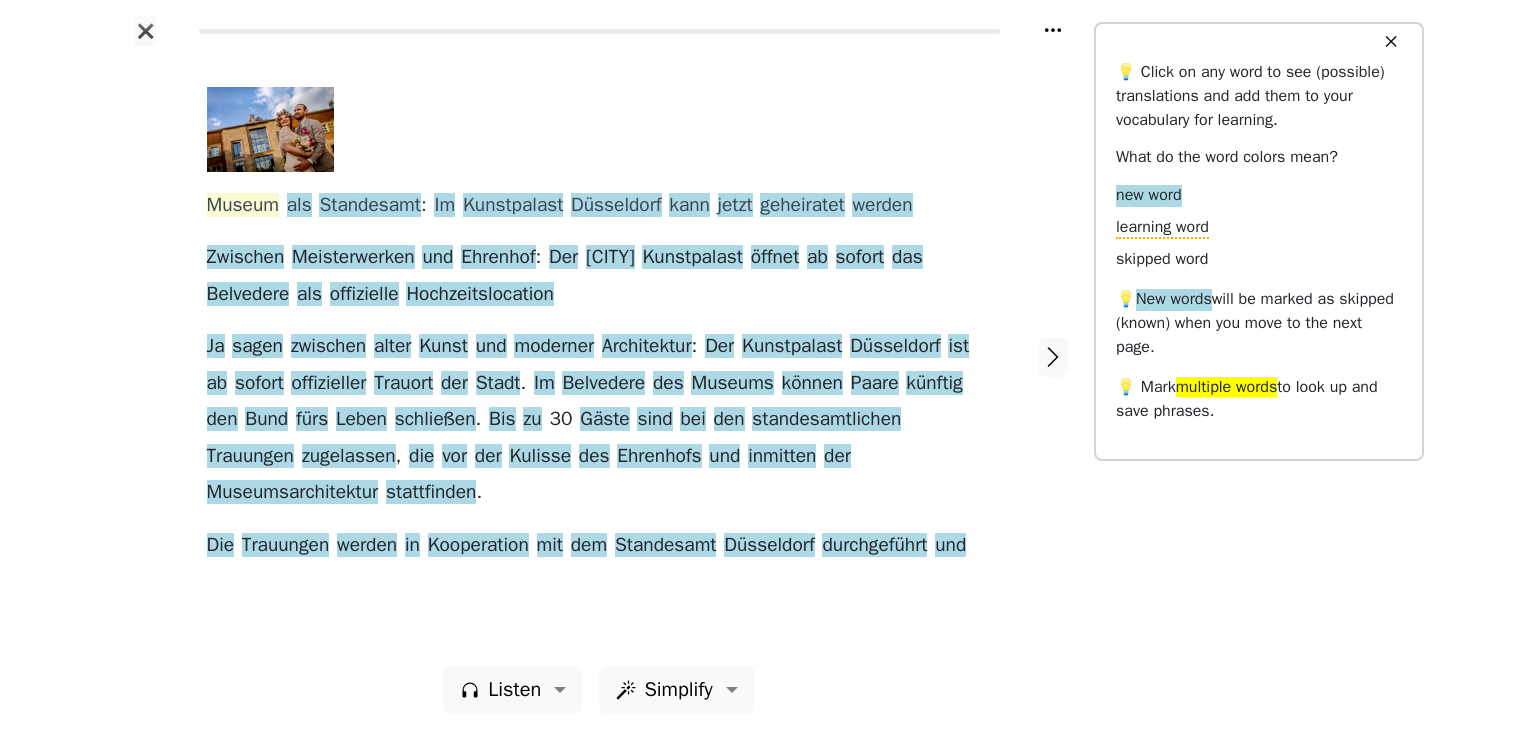 click on "Museum" at bounding box center [243, 206] 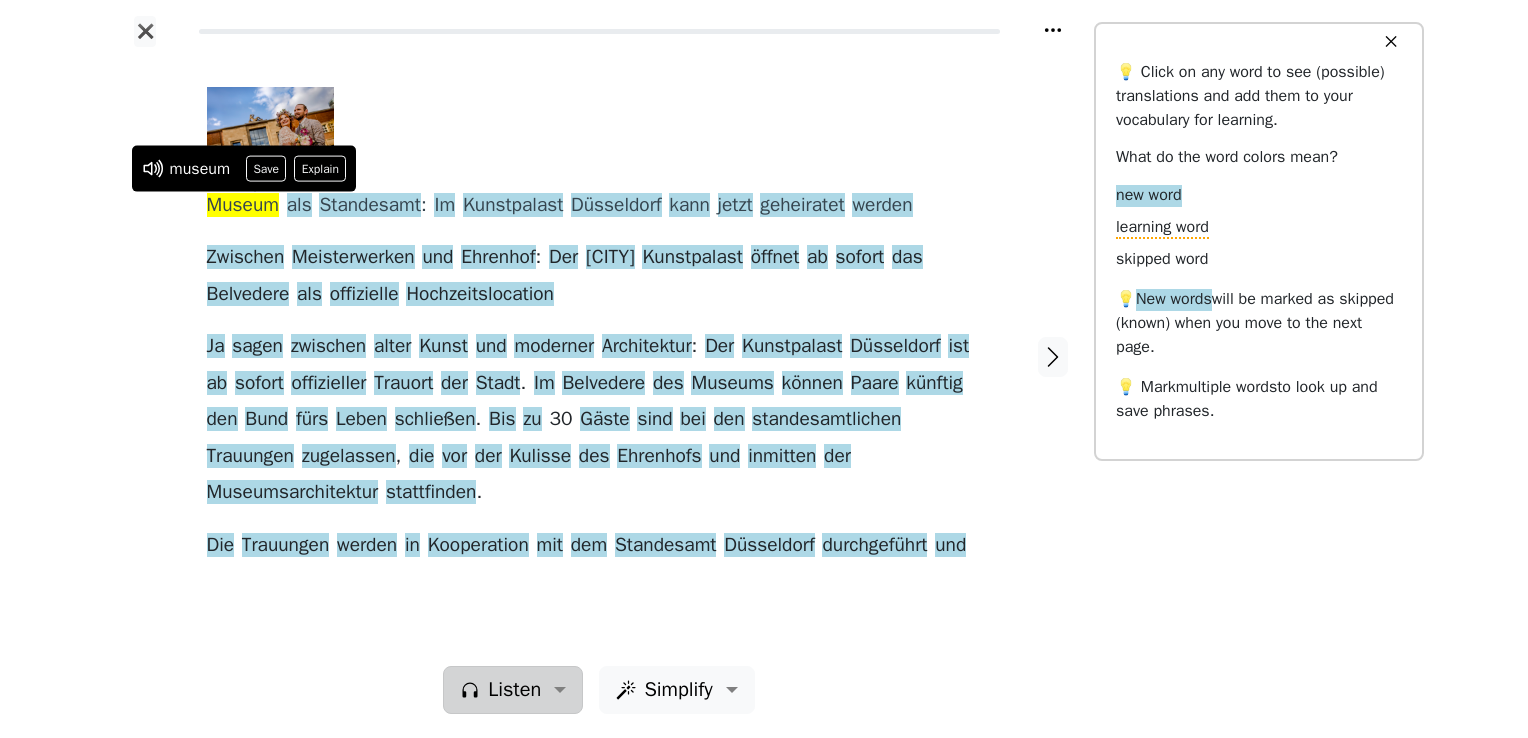 click on "Listen" at bounding box center (514, 690) 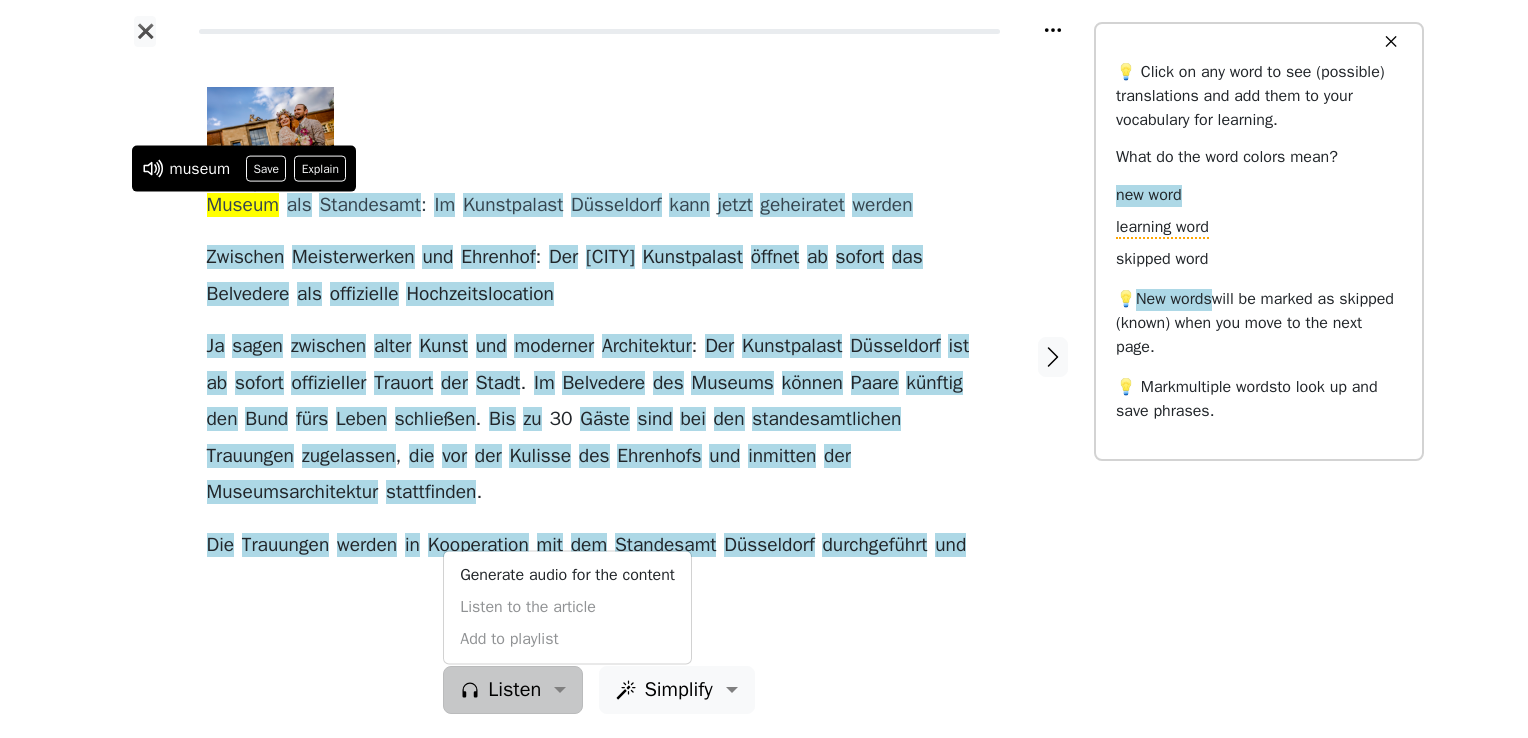 click at bounding box center (1053, 356) 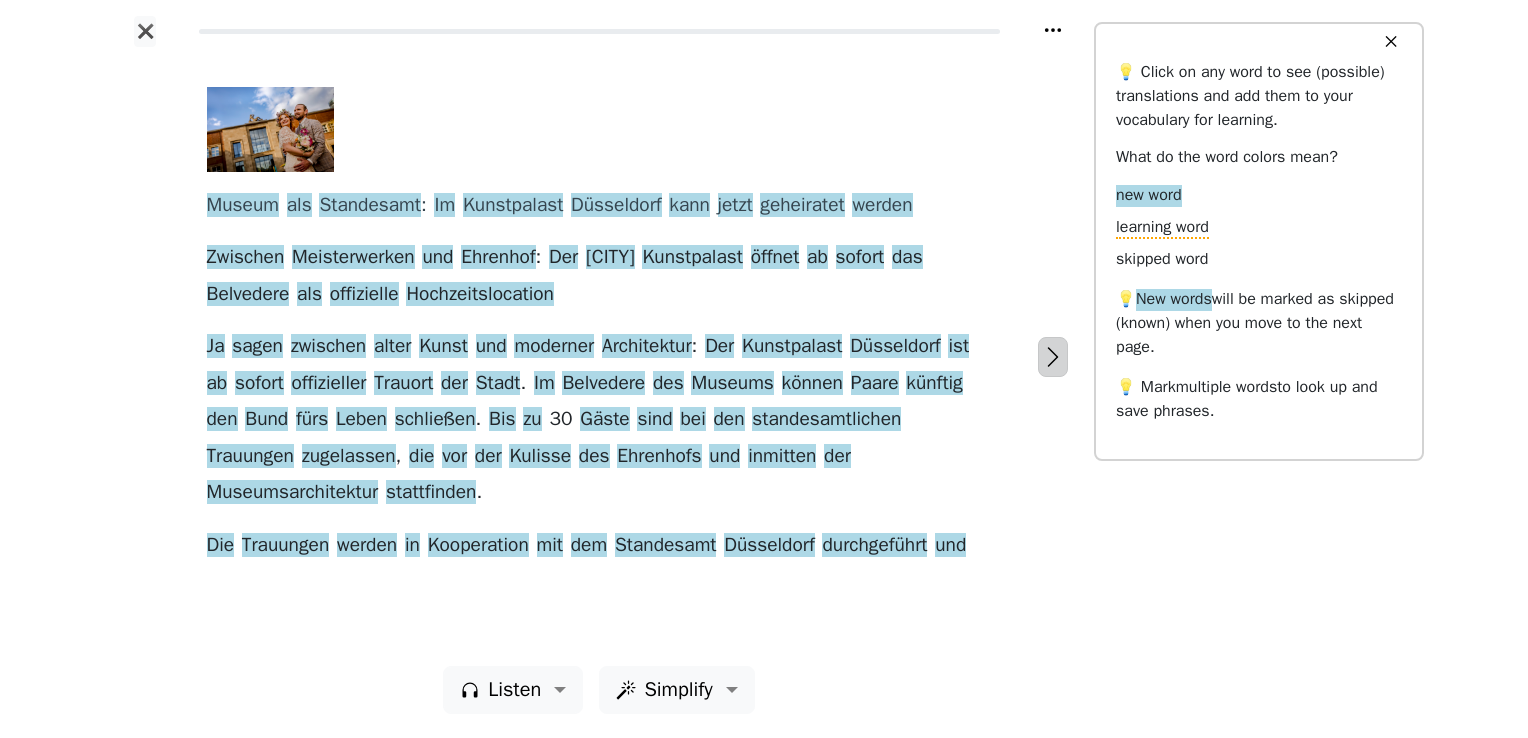 click 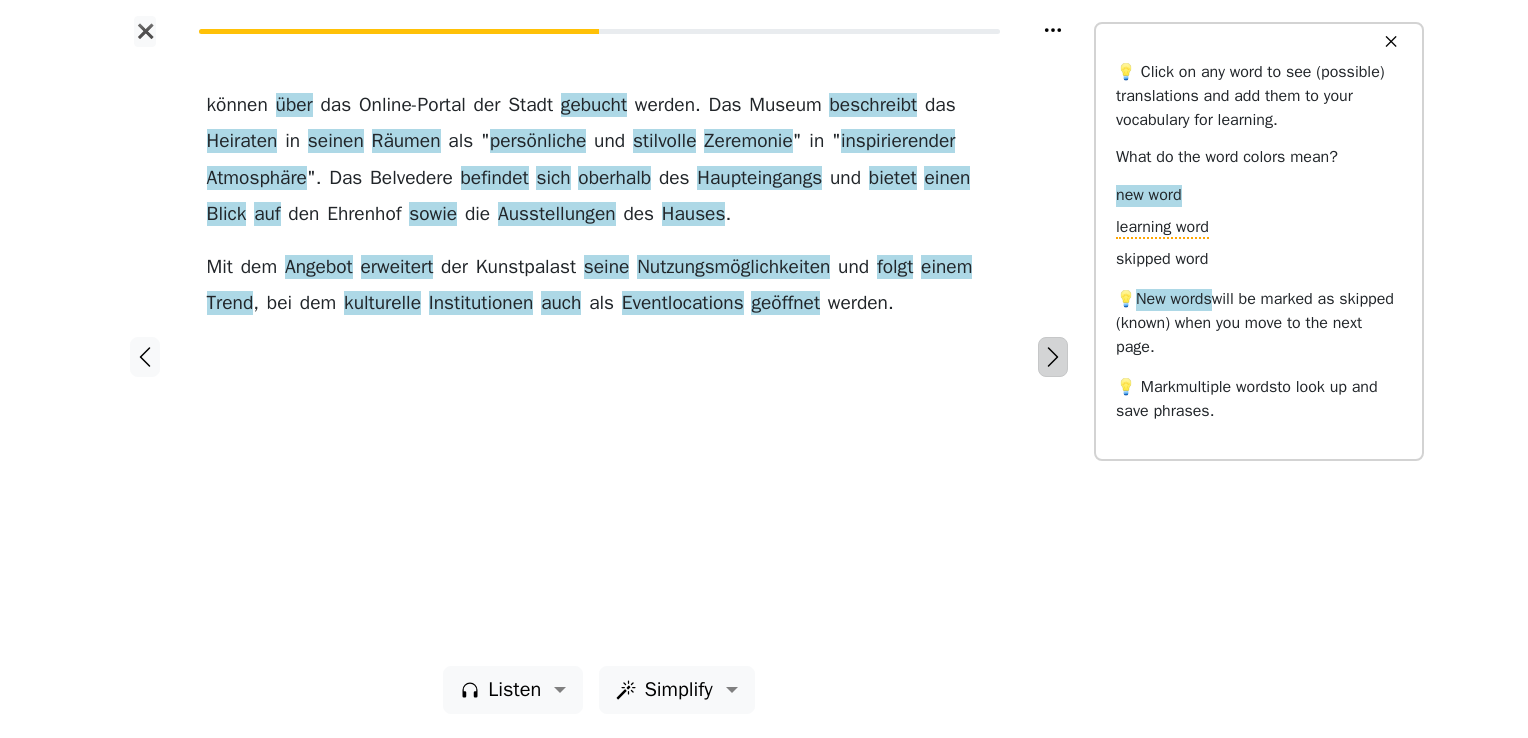 click 